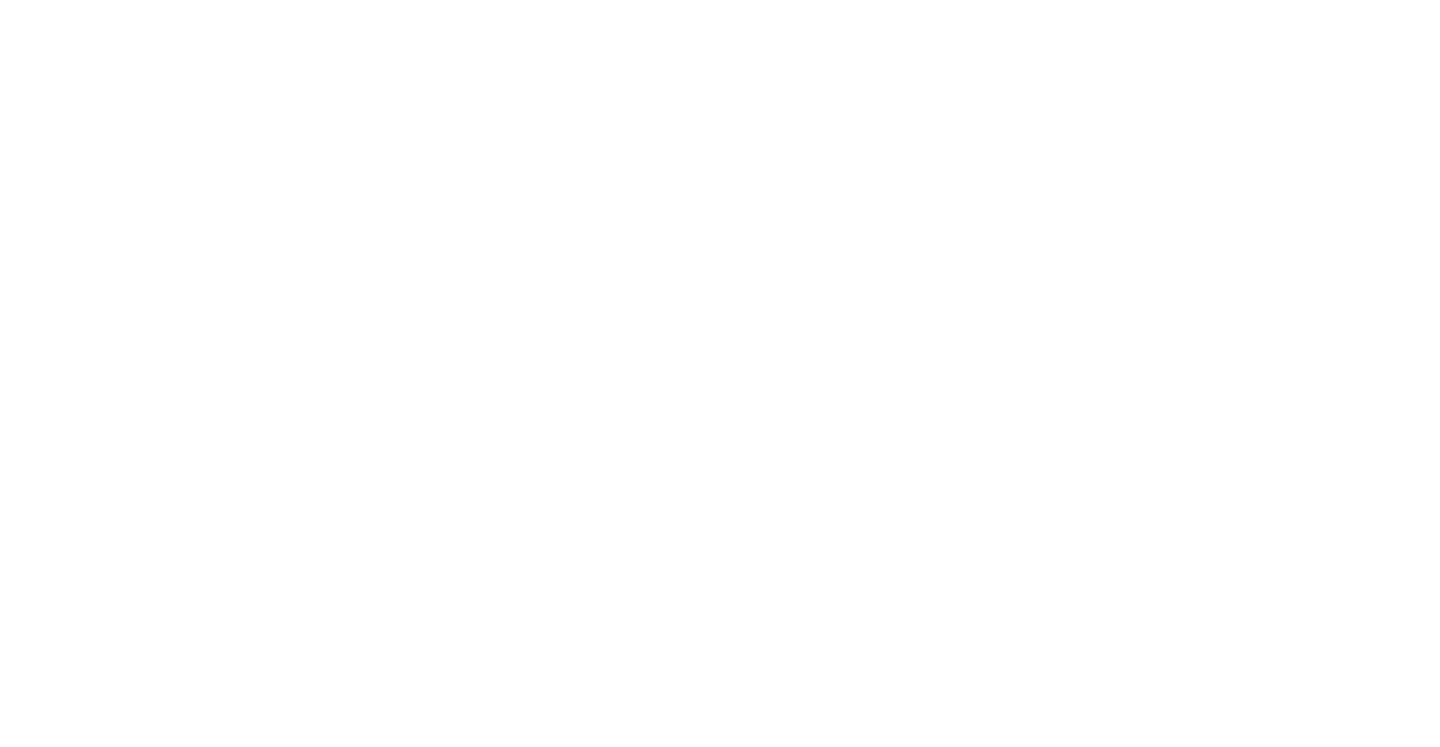 scroll, scrollTop: 0, scrollLeft: 0, axis: both 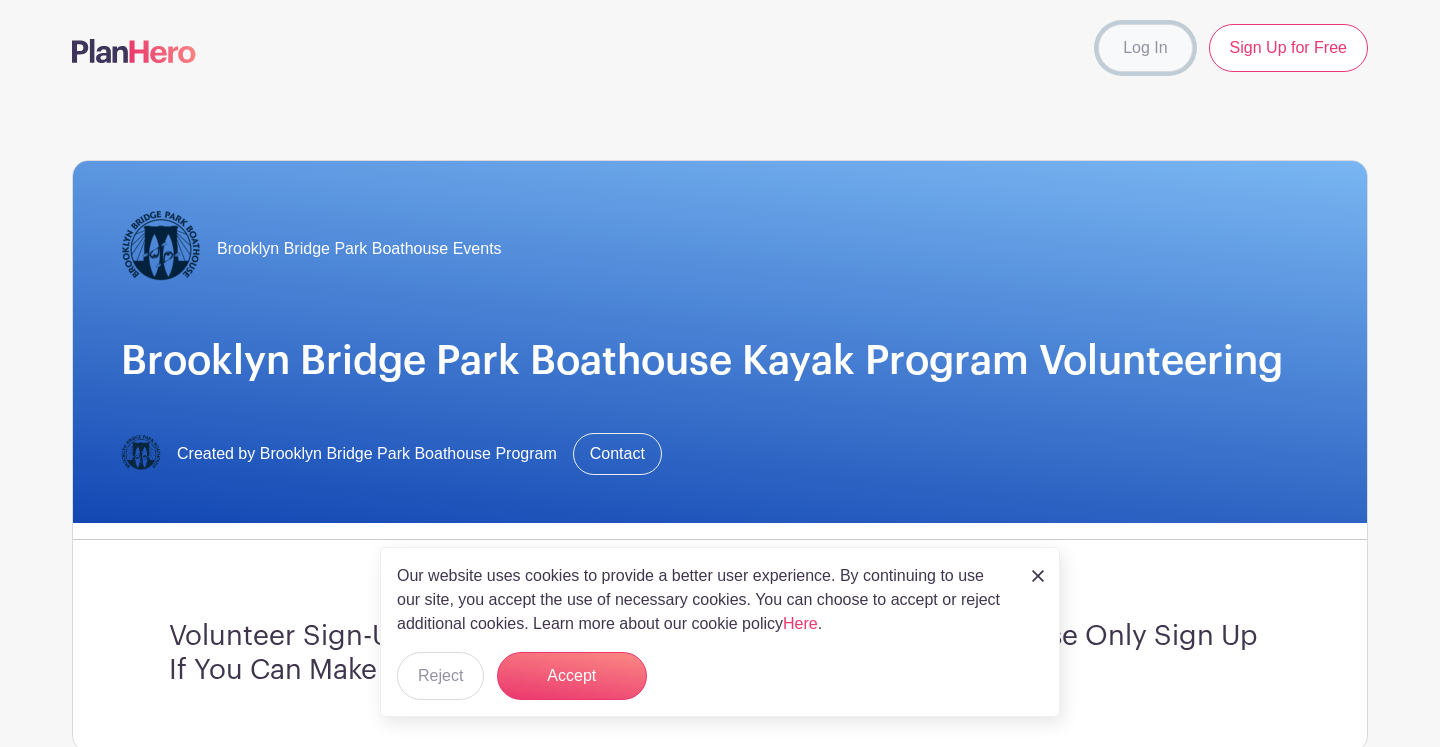 click on "Log In" at bounding box center [1145, 48] 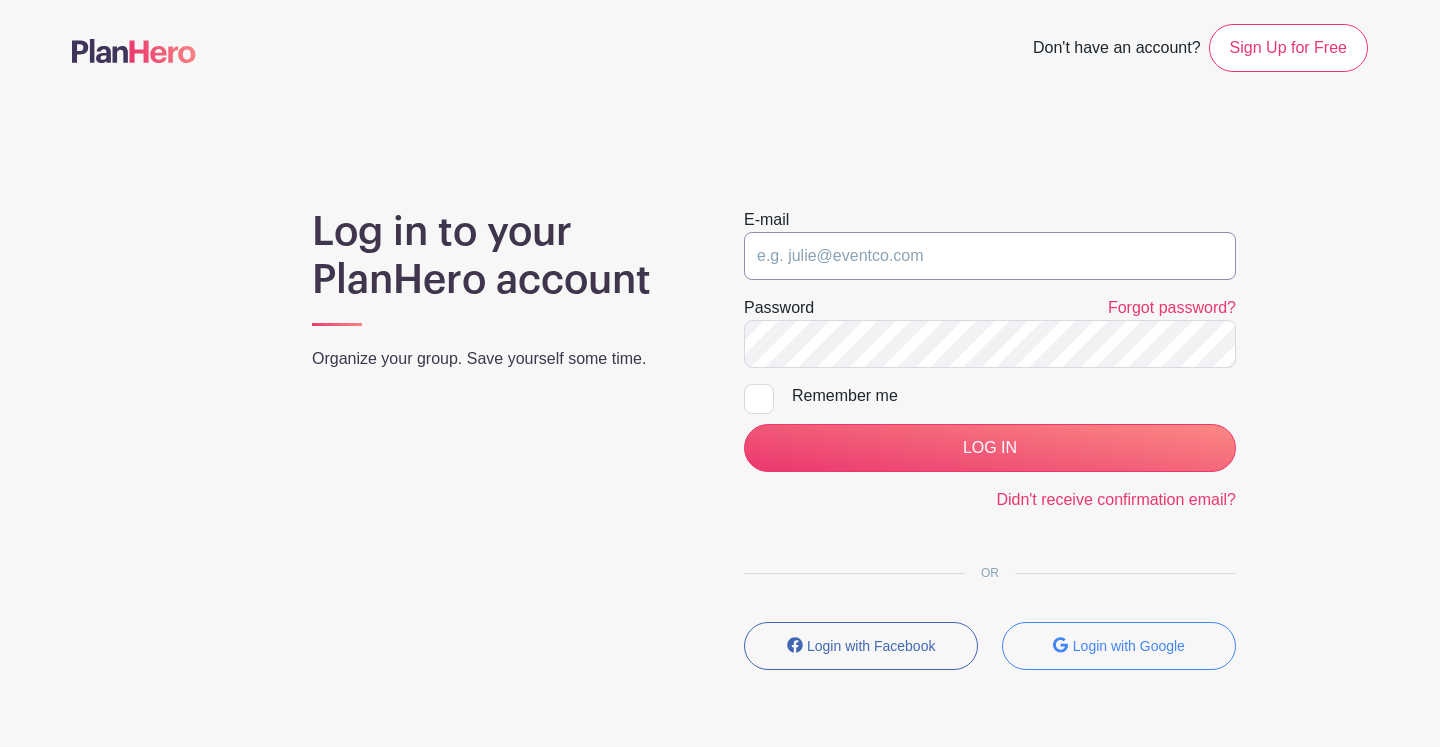 type on "volunteer@bbpboathouse.org" 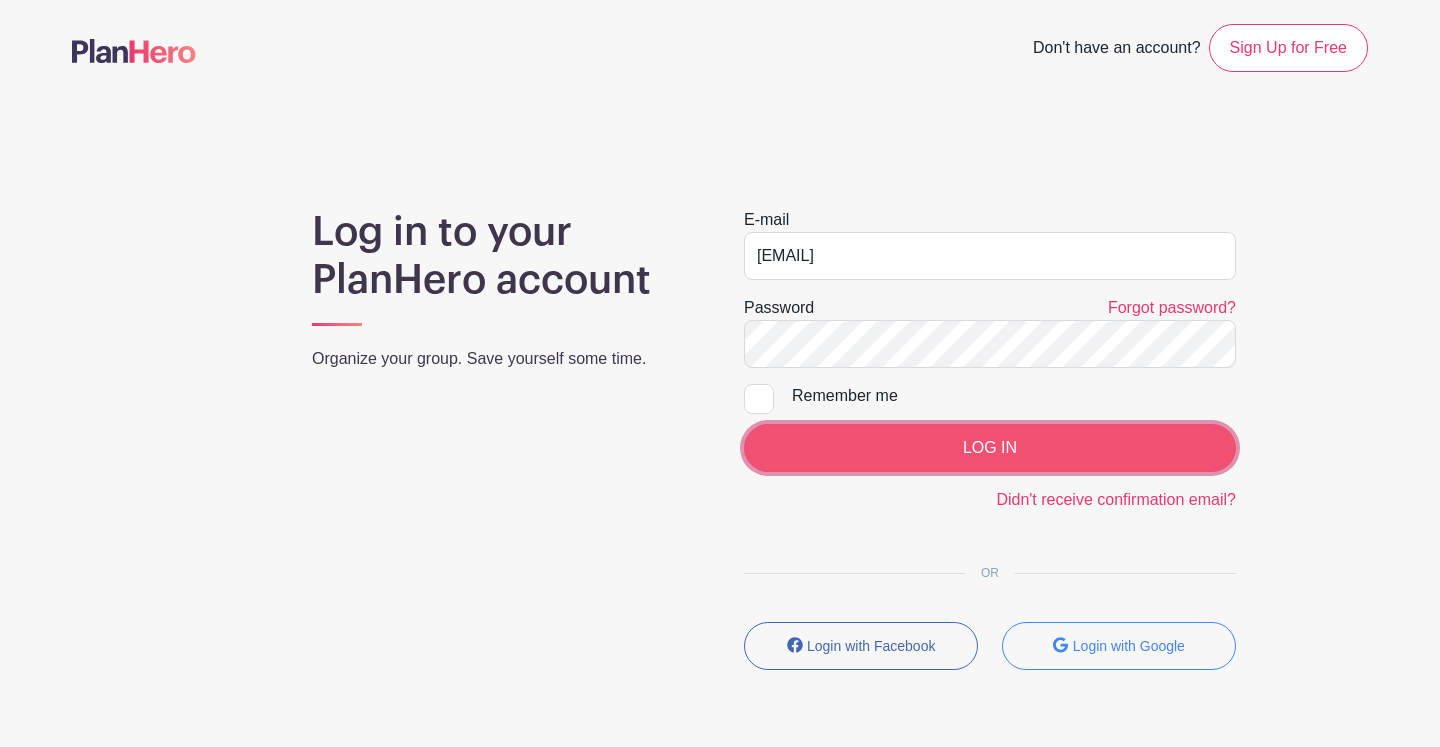 click on "LOG IN" at bounding box center [990, 448] 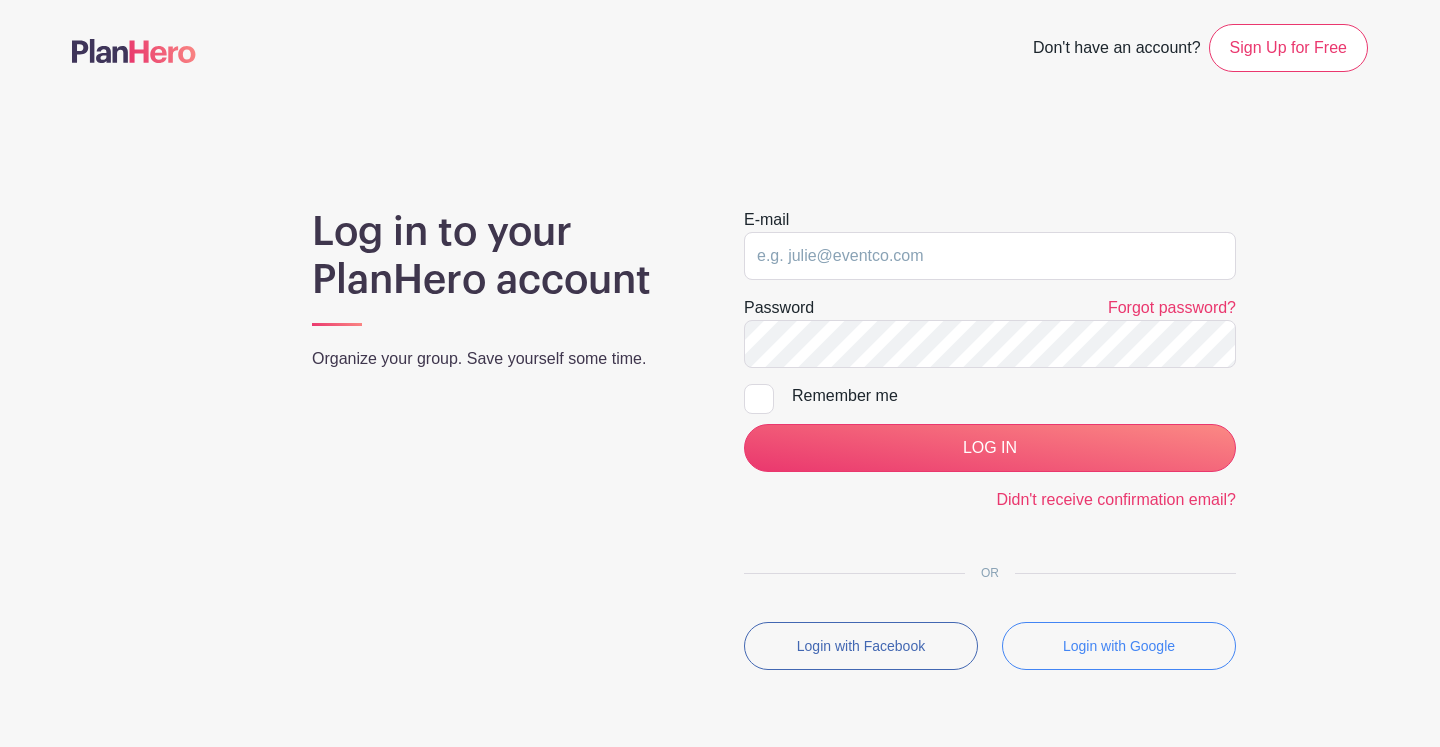 scroll, scrollTop: 0, scrollLeft: 0, axis: both 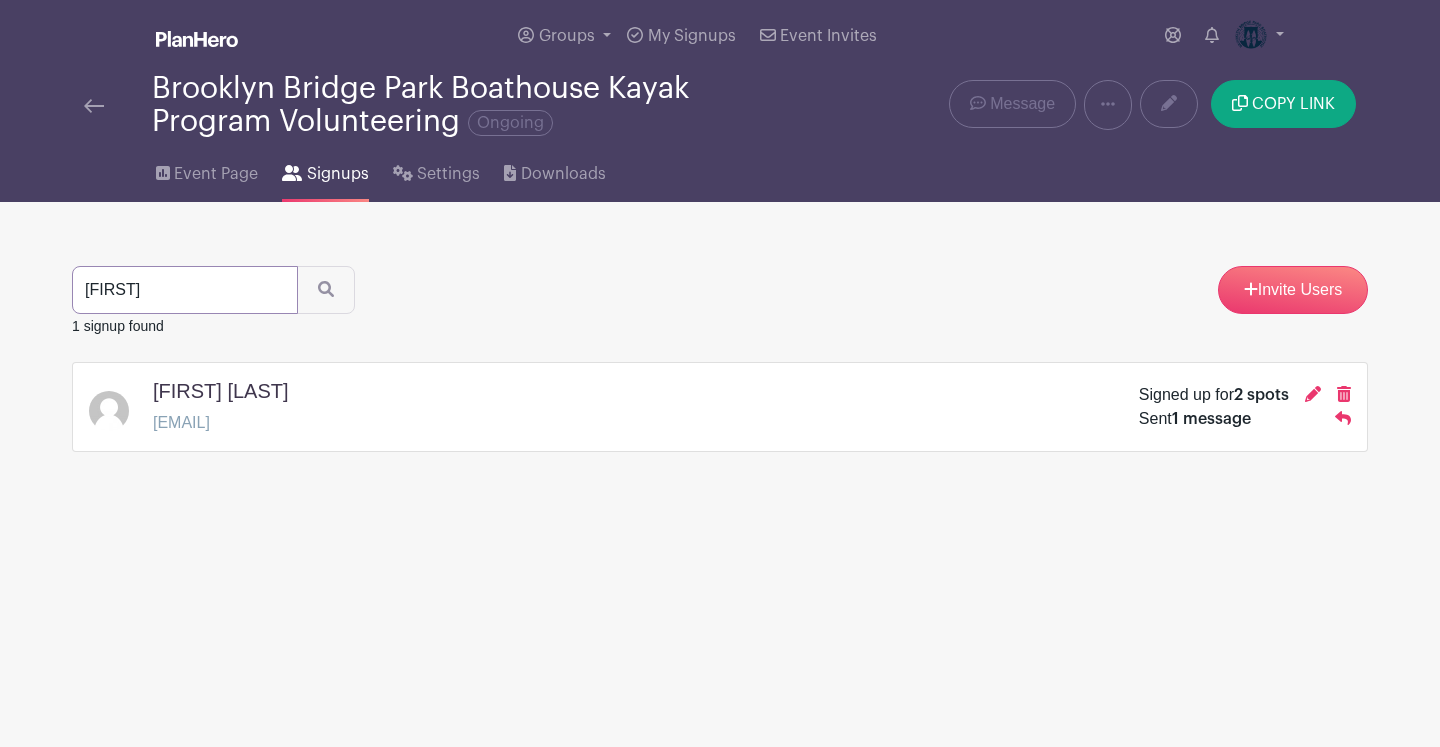 click on "[FIRST]" at bounding box center (185, 290) 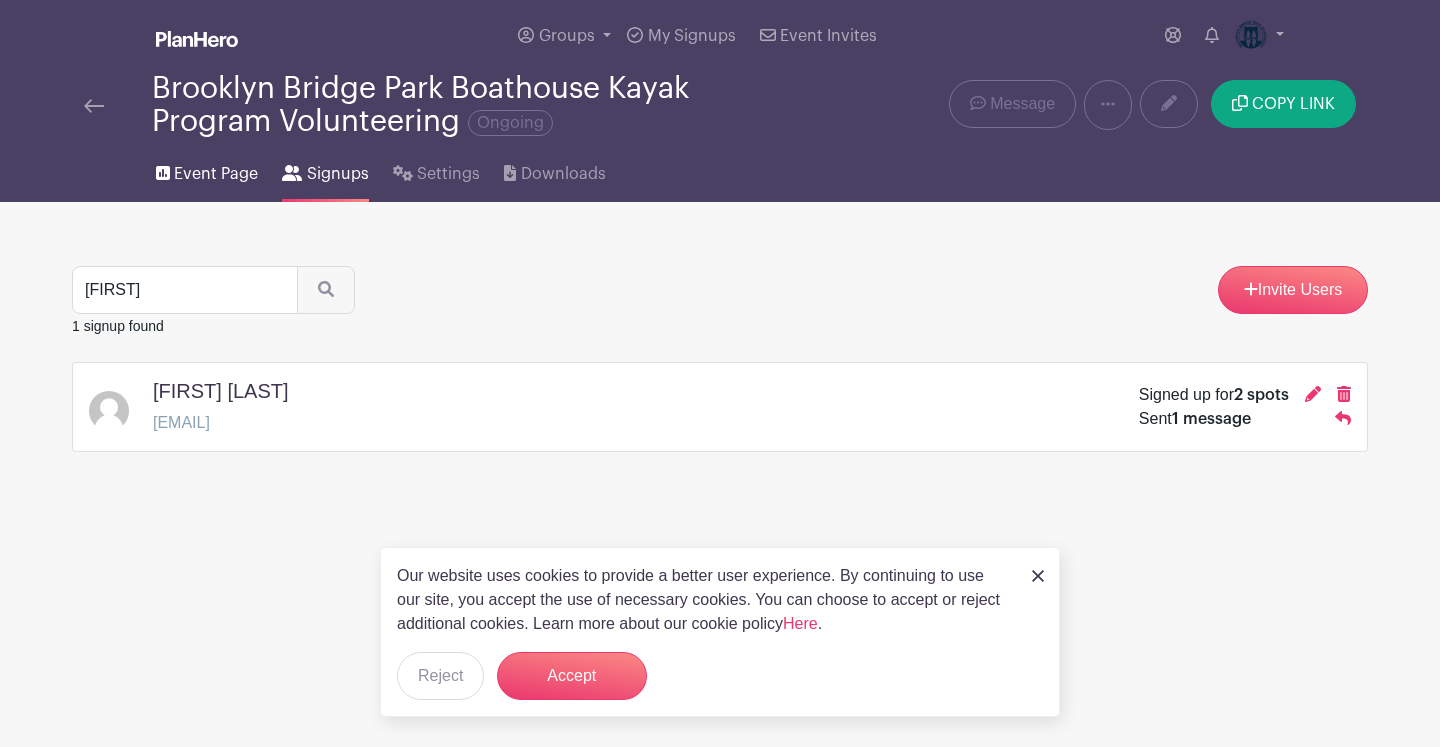 click on "Event Page" at bounding box center (207, 170) 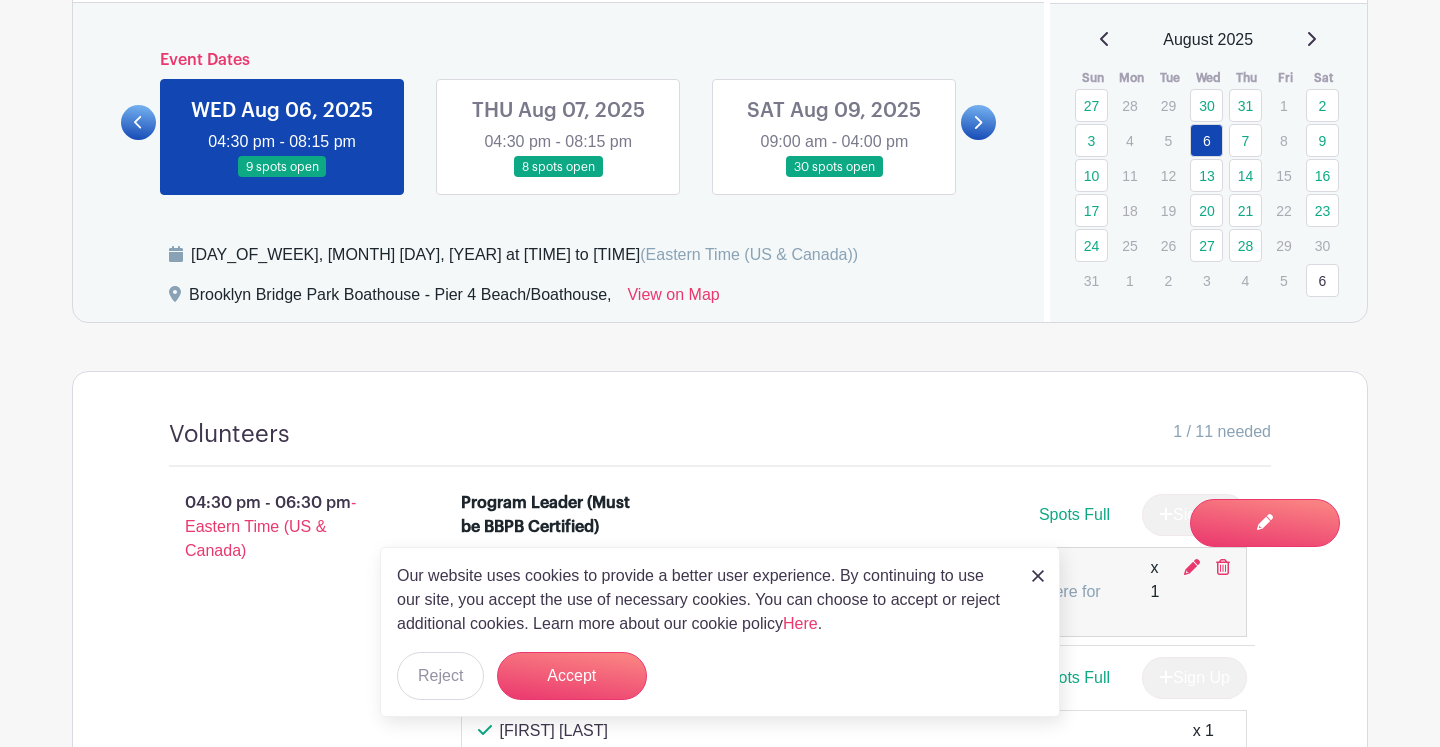 scroll, scrollTop: 1000, scrollLeft: 0, axis: vertical 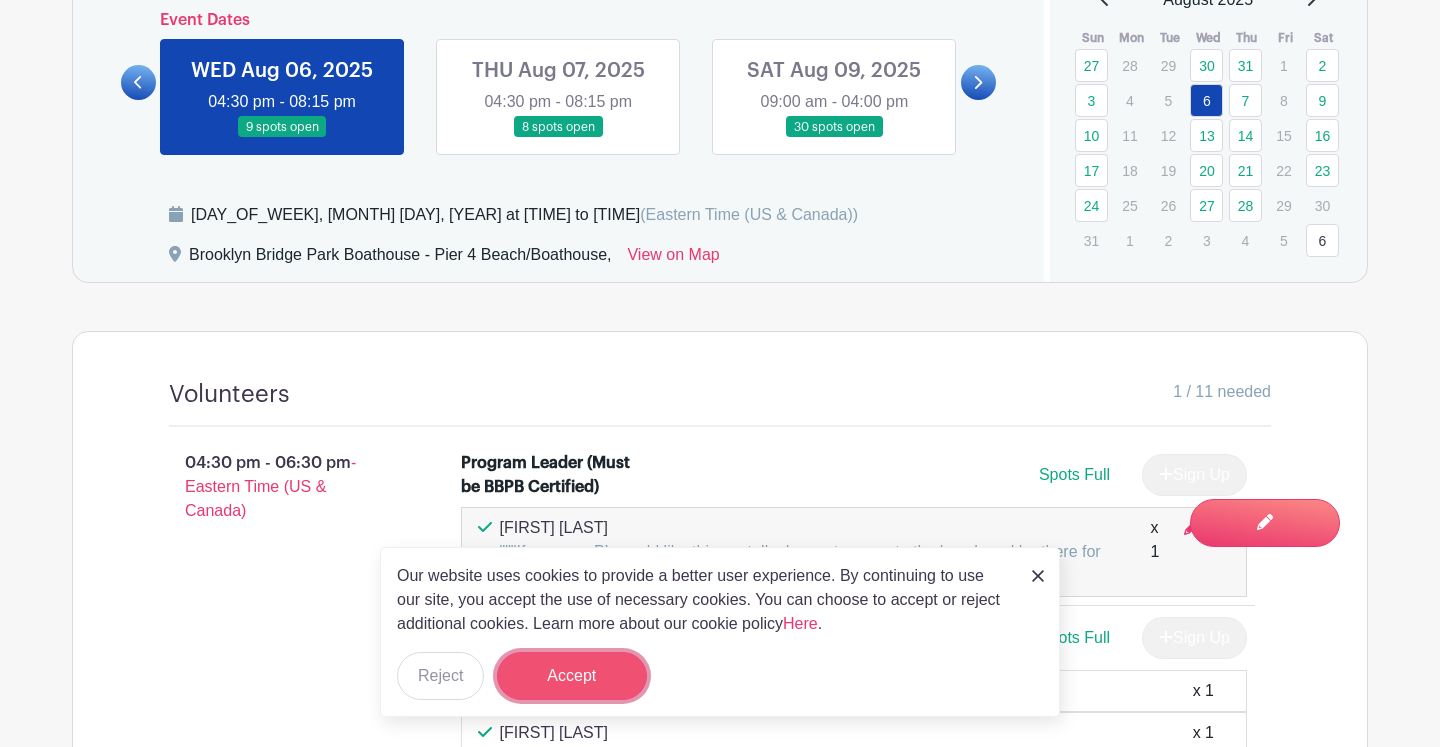 click on "Accept" at bounding box center (572, 676) 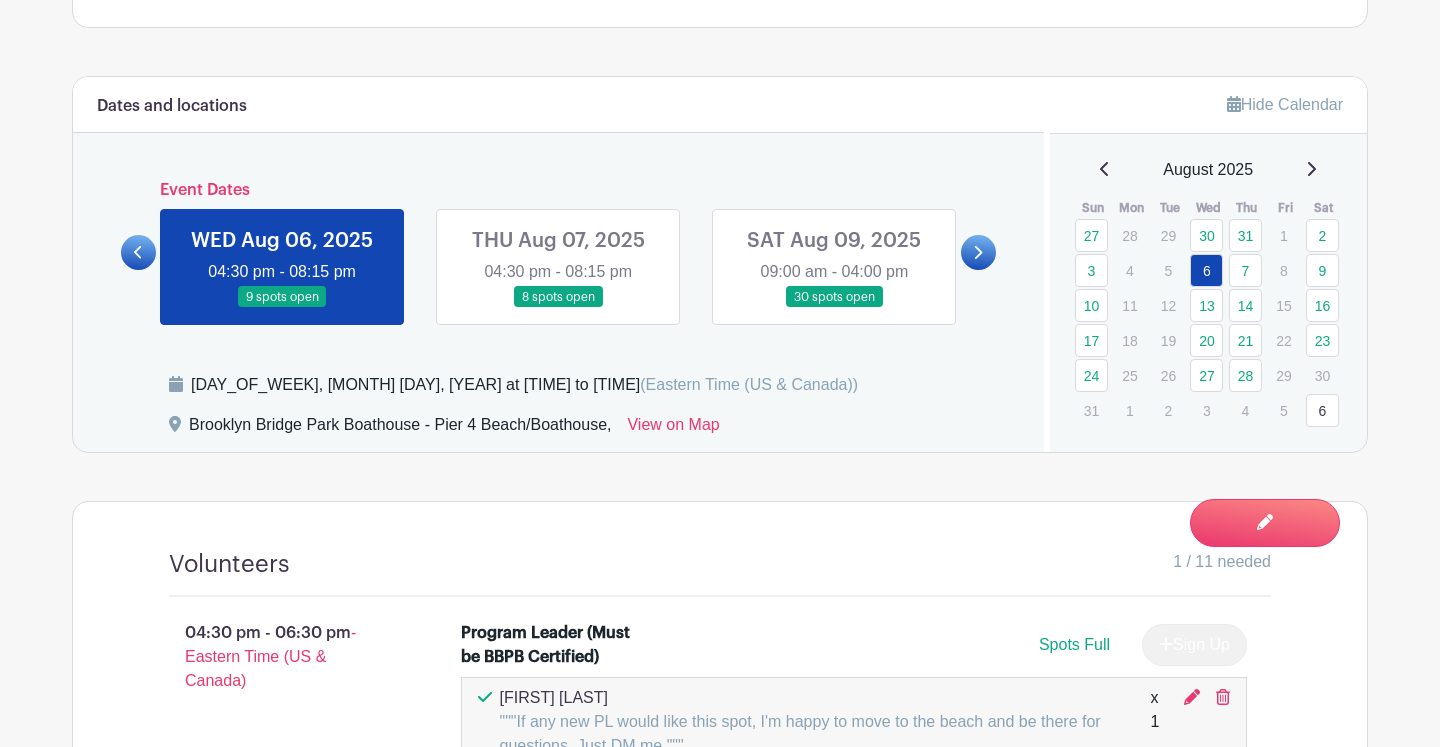 scroll, scrollTop: 822, scrollLeft: 0, axis: vertical 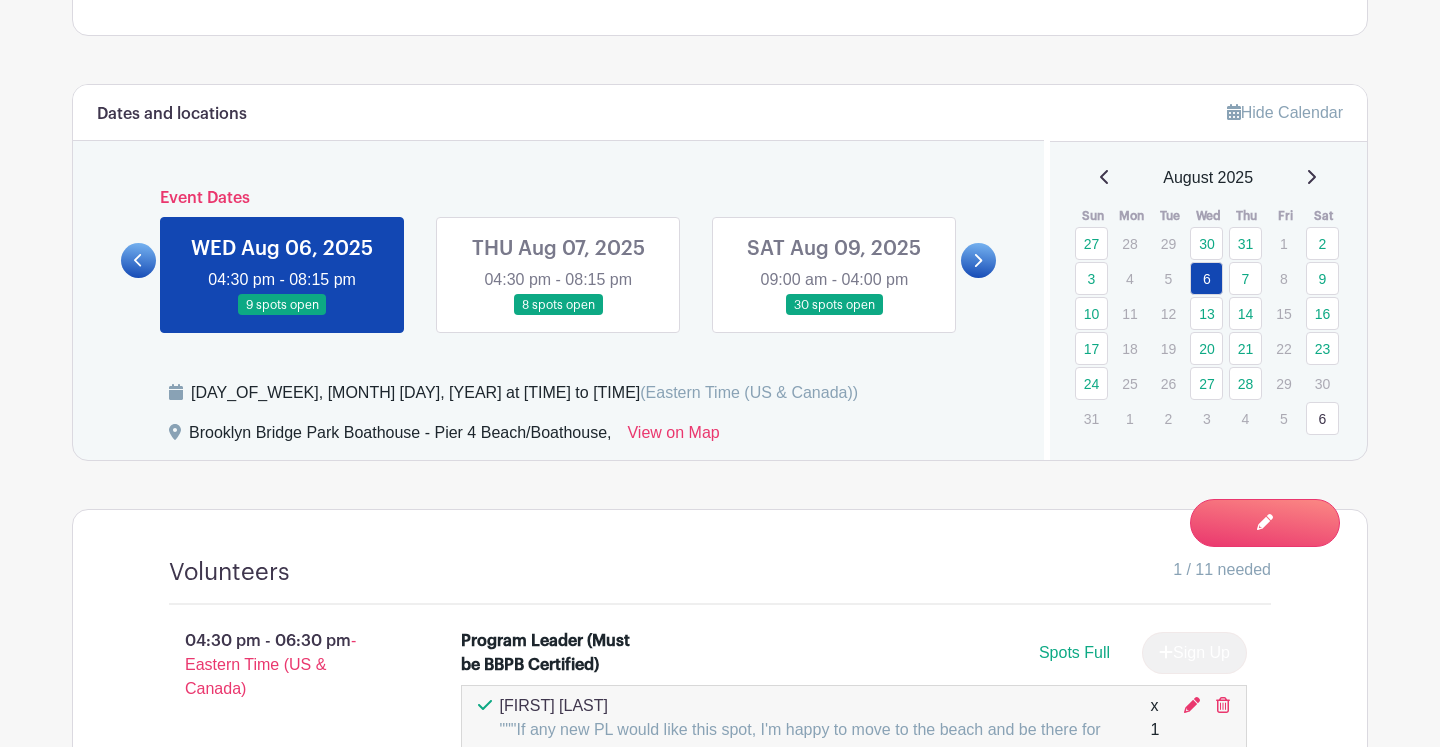 click at bounding box center (558, 316) 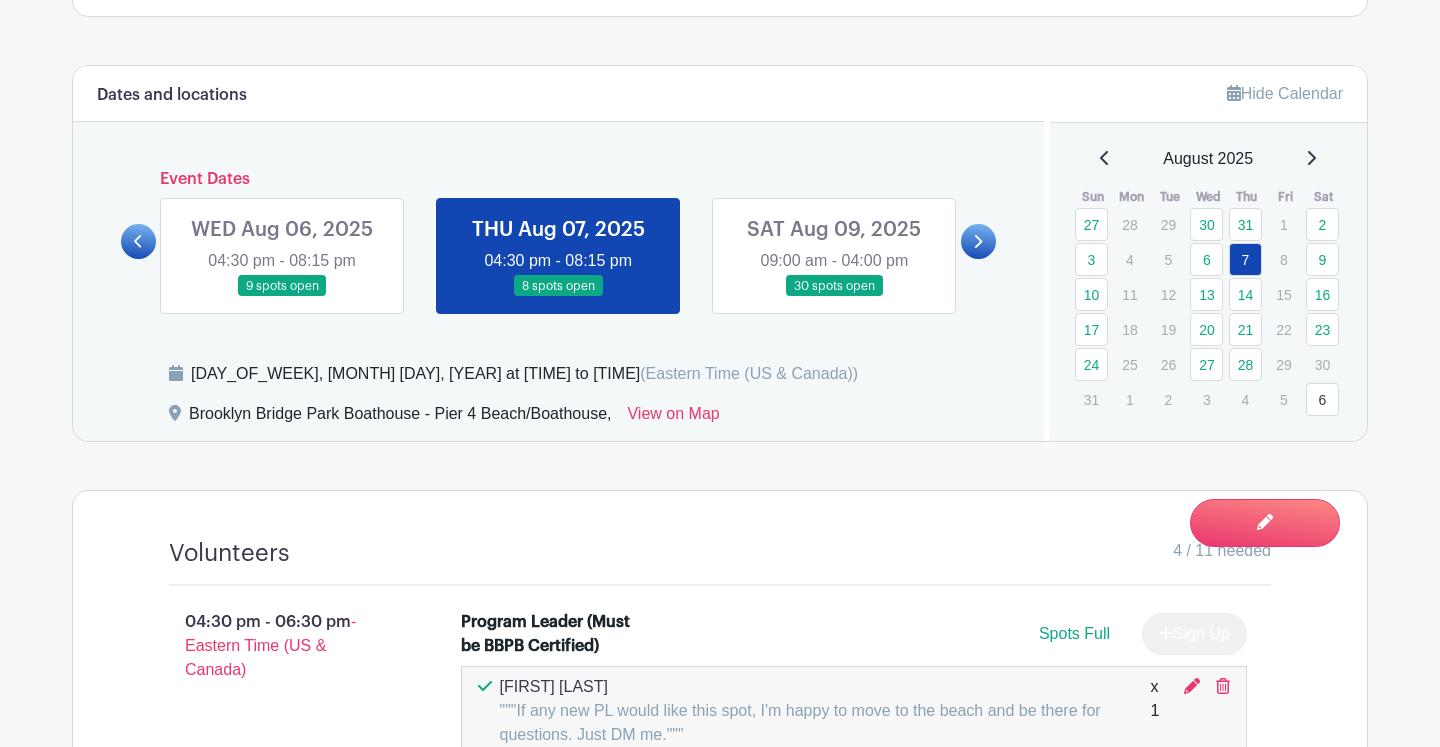 scroll, scrollTop: 840, scrollLeft: 0, axis: vertical 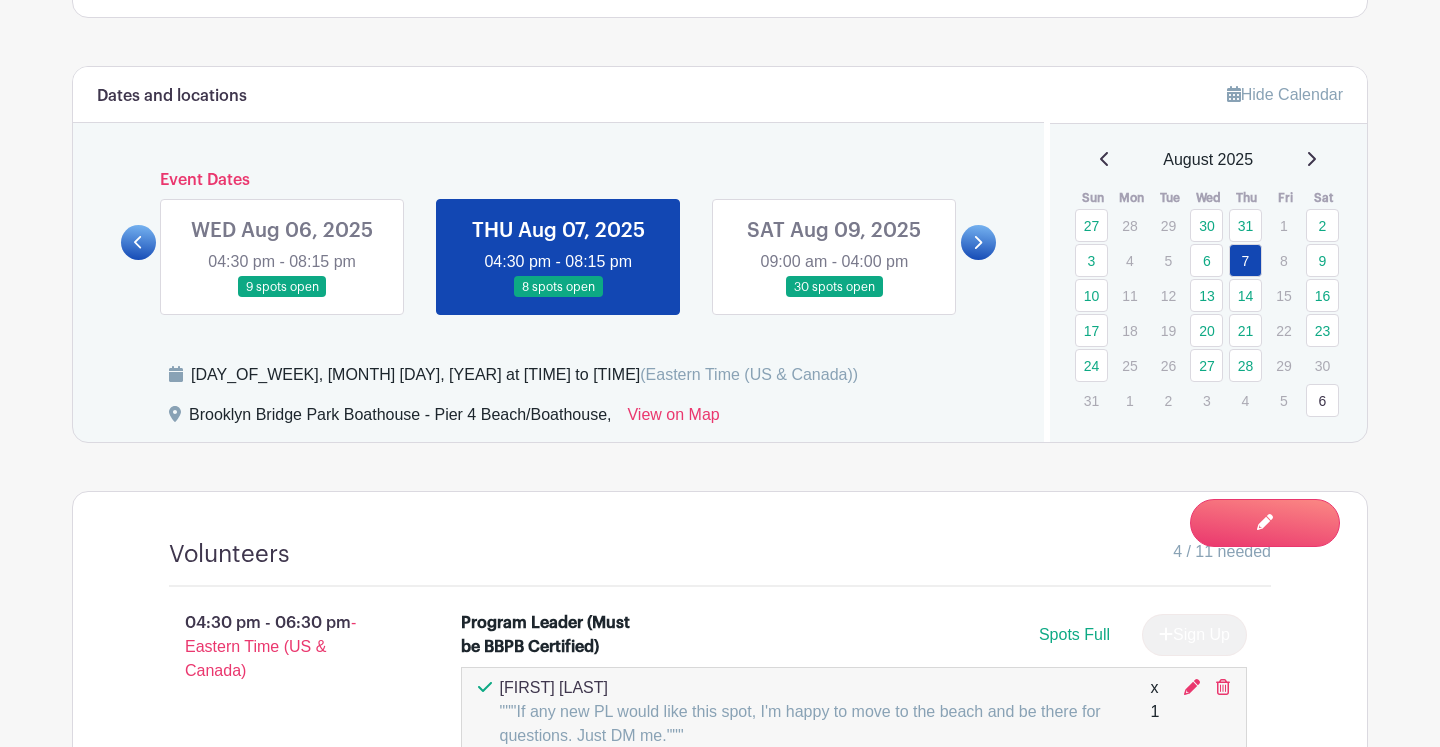click at bounding box center [834, 298] 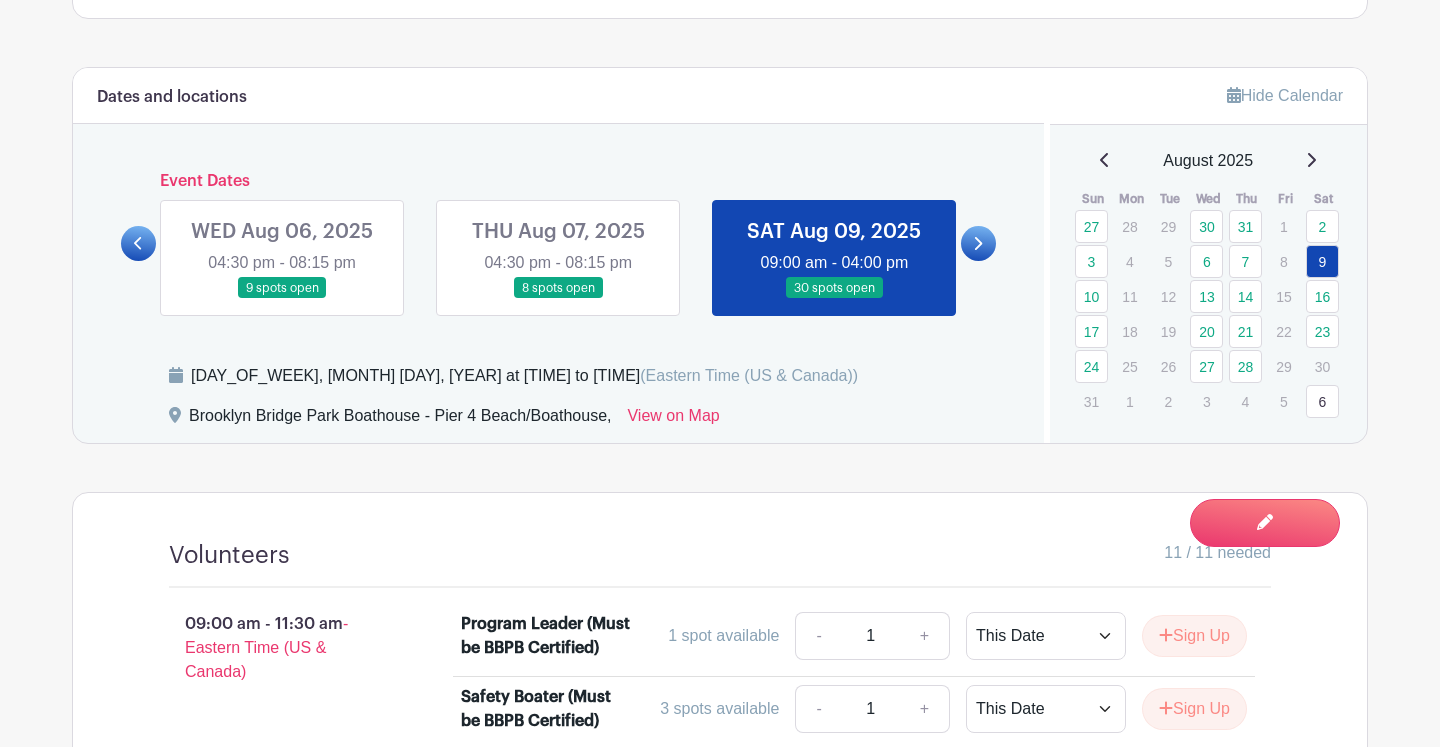 scroll, scrollTop: 835, scrollLeft: 0, axis: vertical 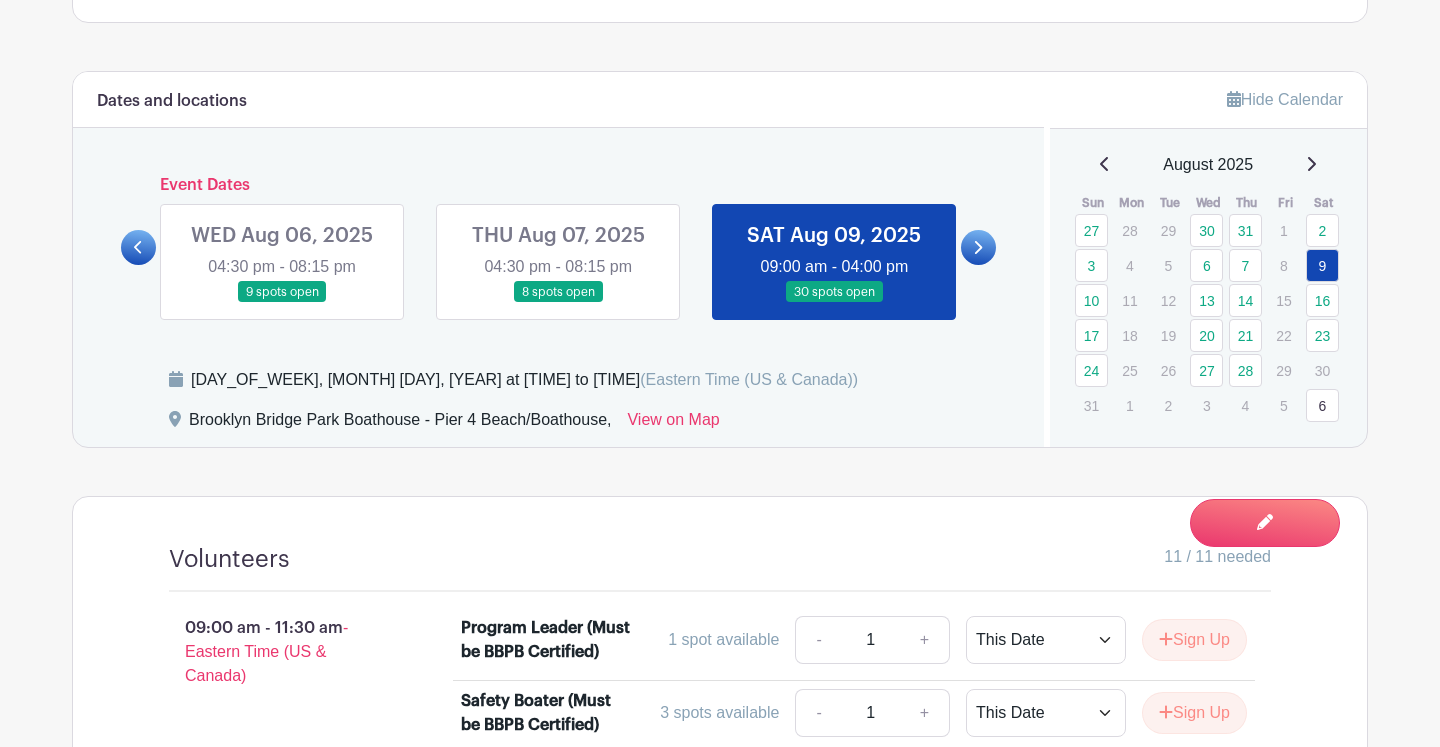 click 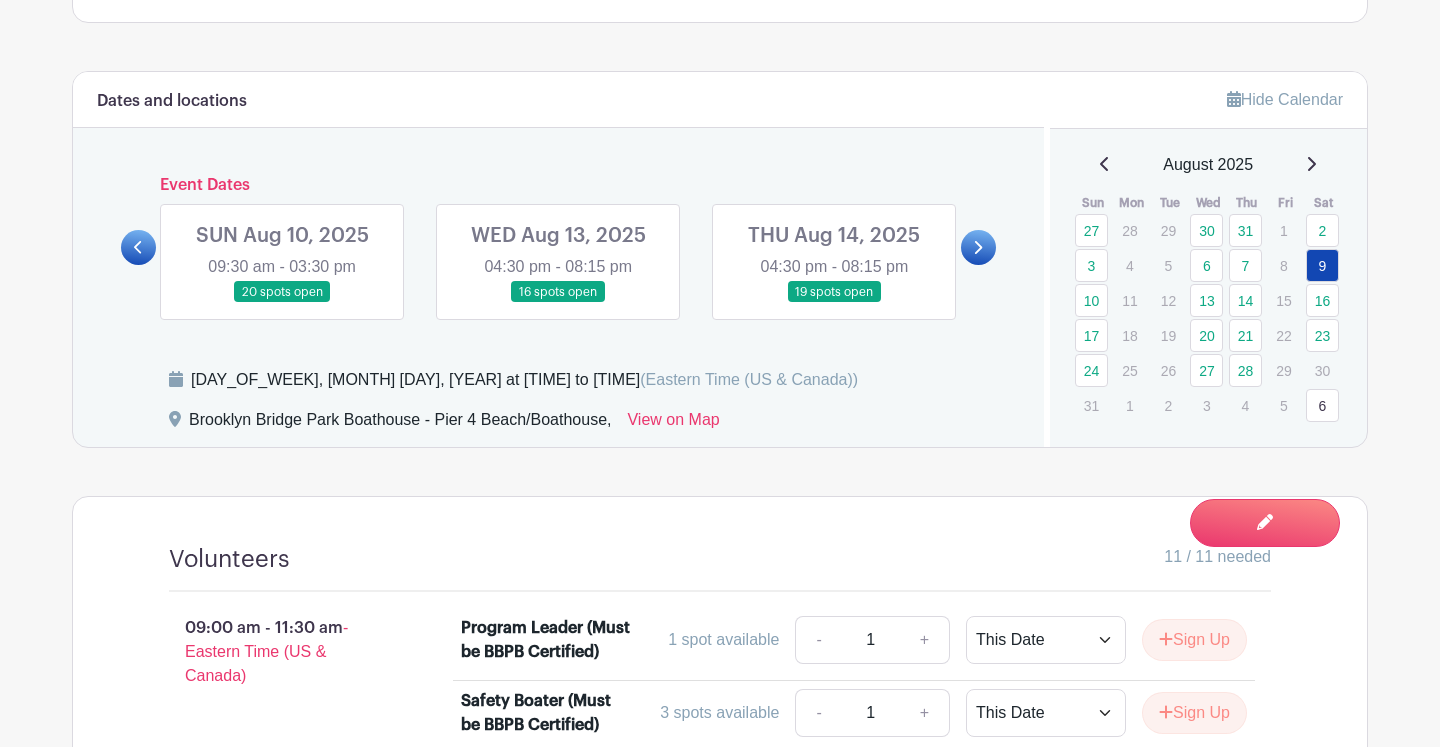 click at bounding box center (282, 303) 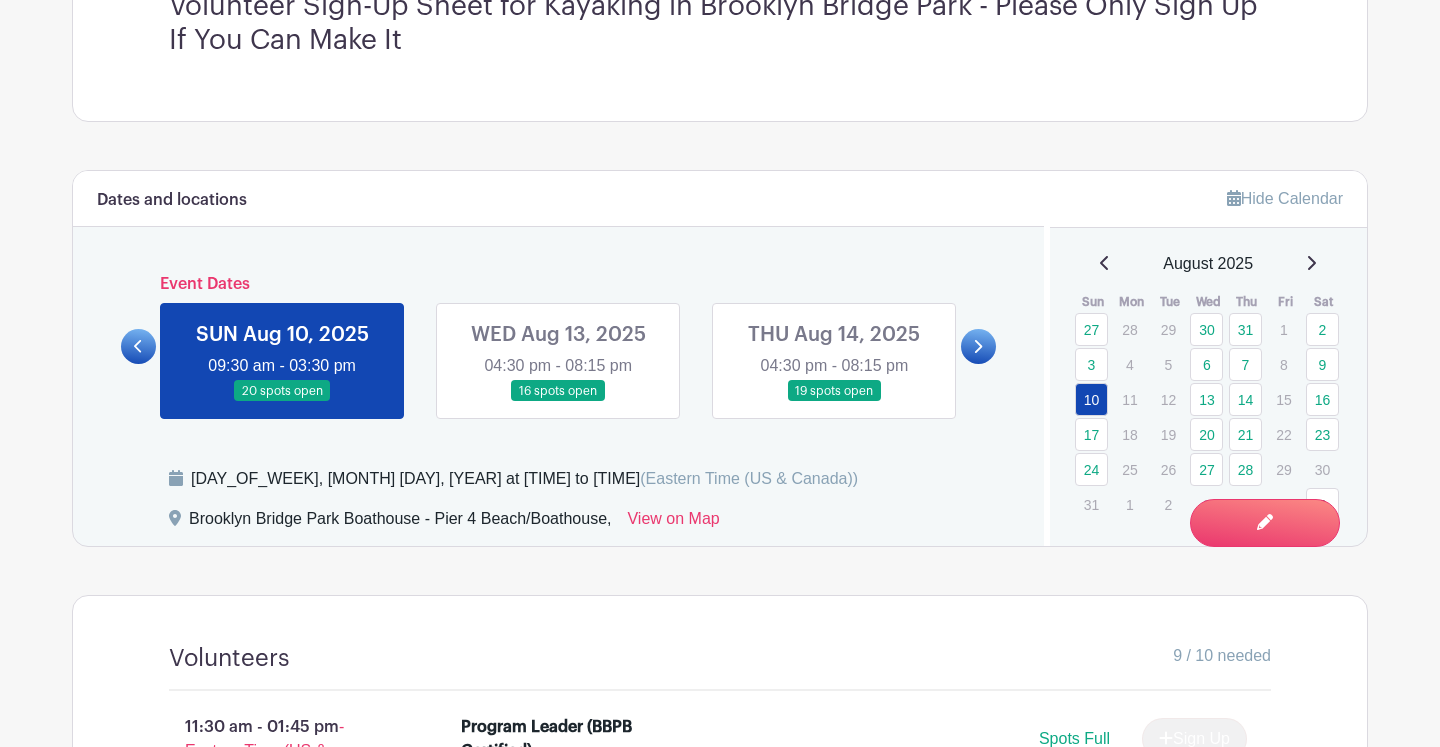 scroll, scrollTop: 729, scrollLeft: 0, axis: vertical 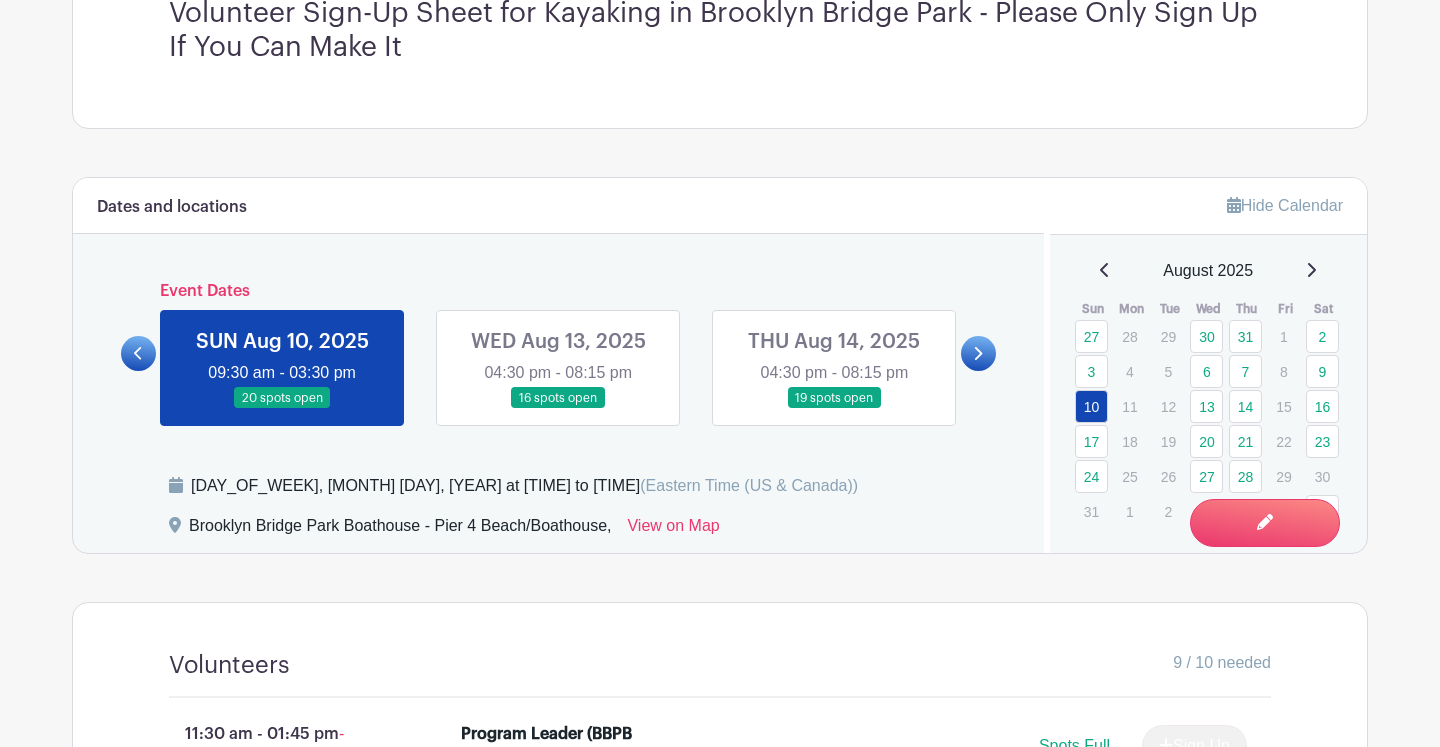 click at bounding box center [138, 353] 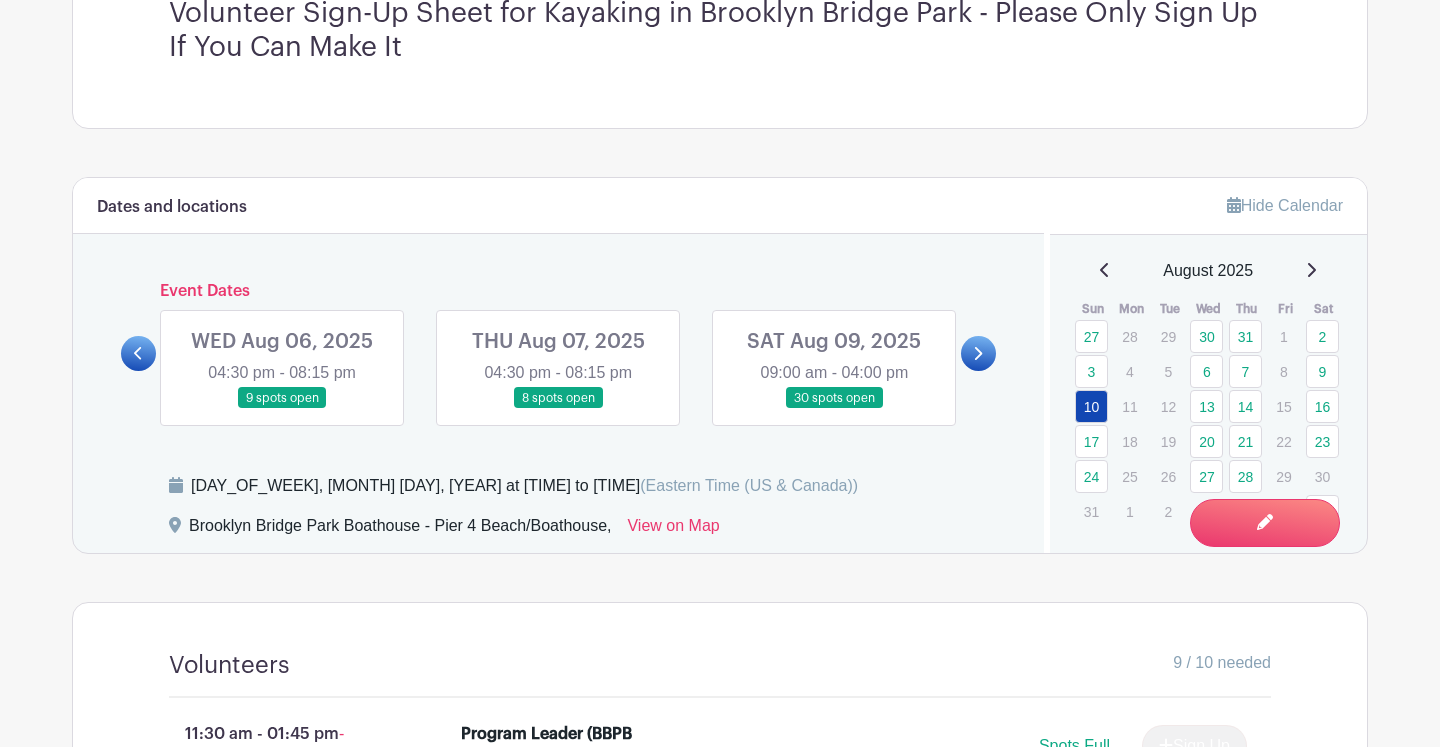 click at bounding box center (138, 353) 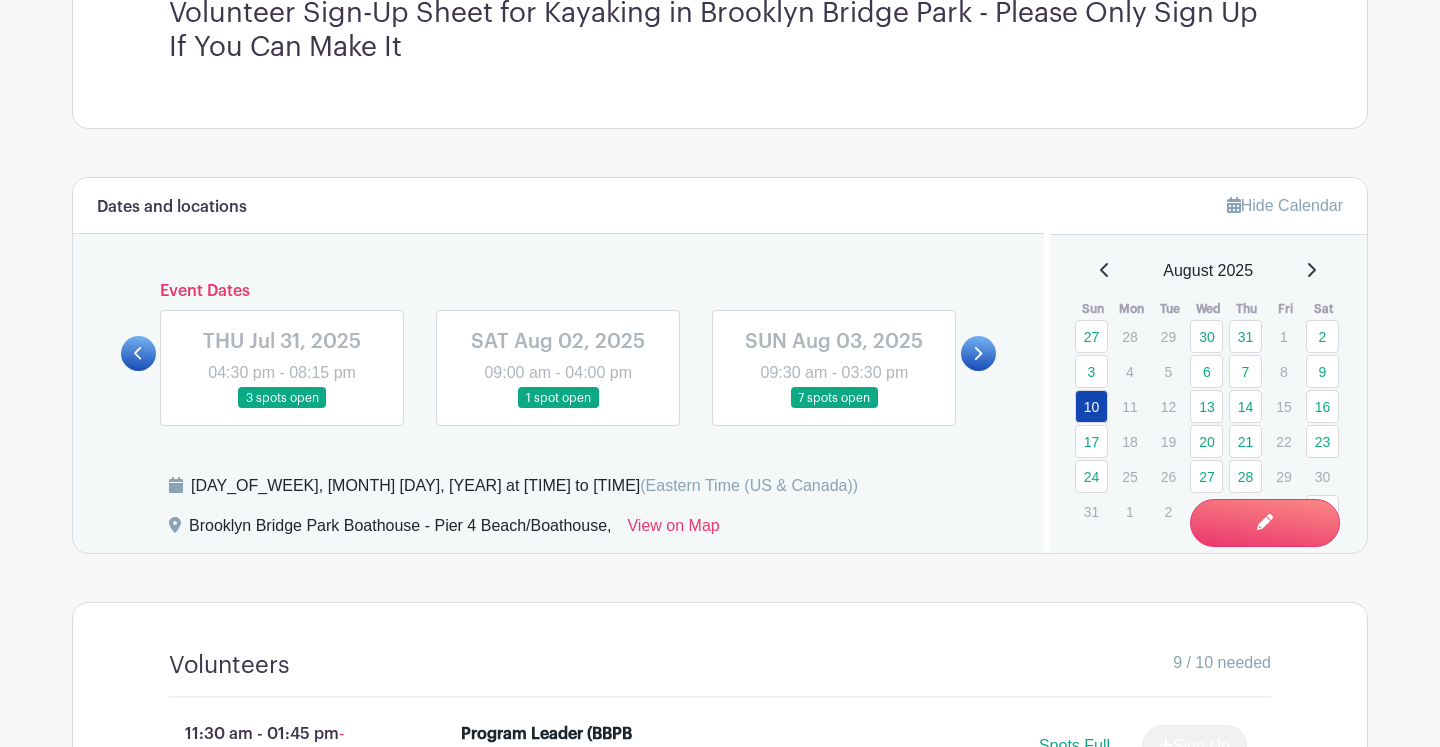 click 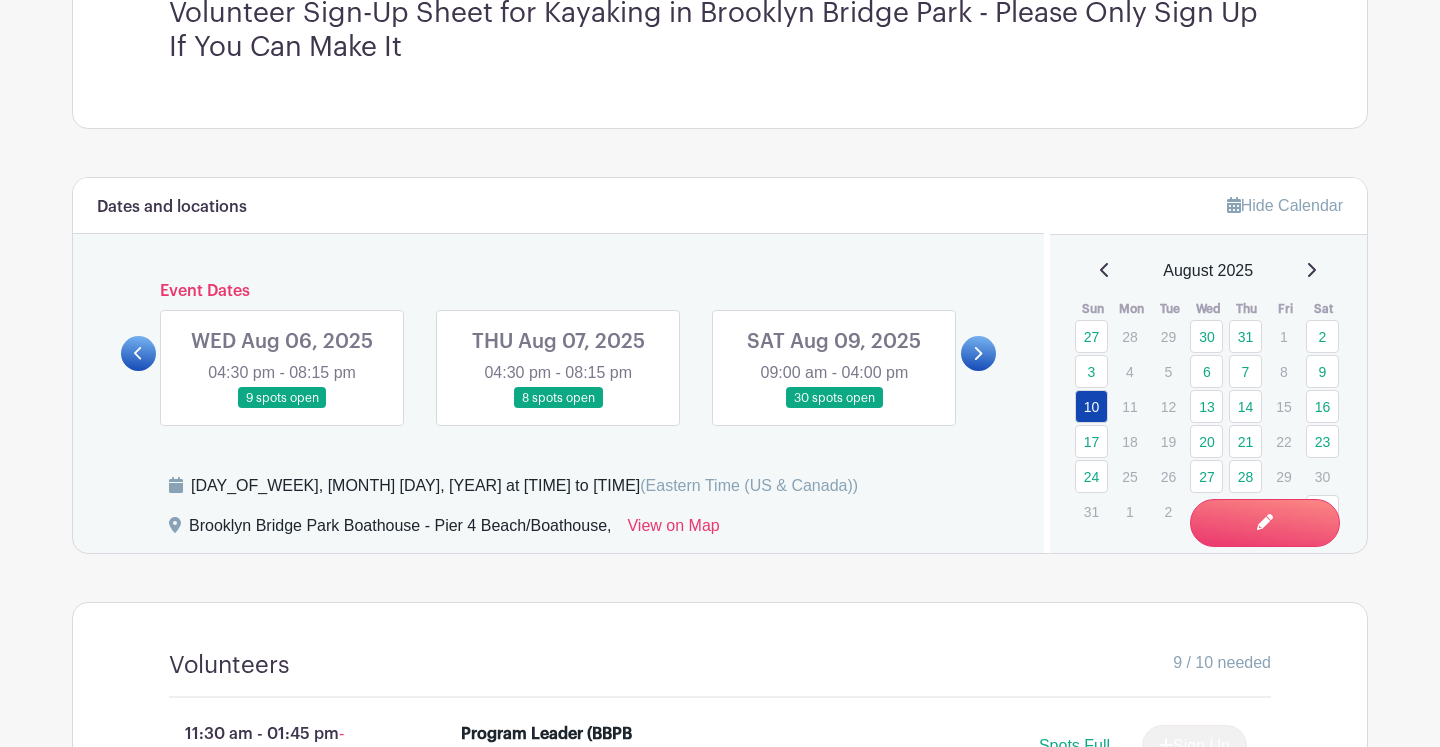 click at bounding box center [282, 409] 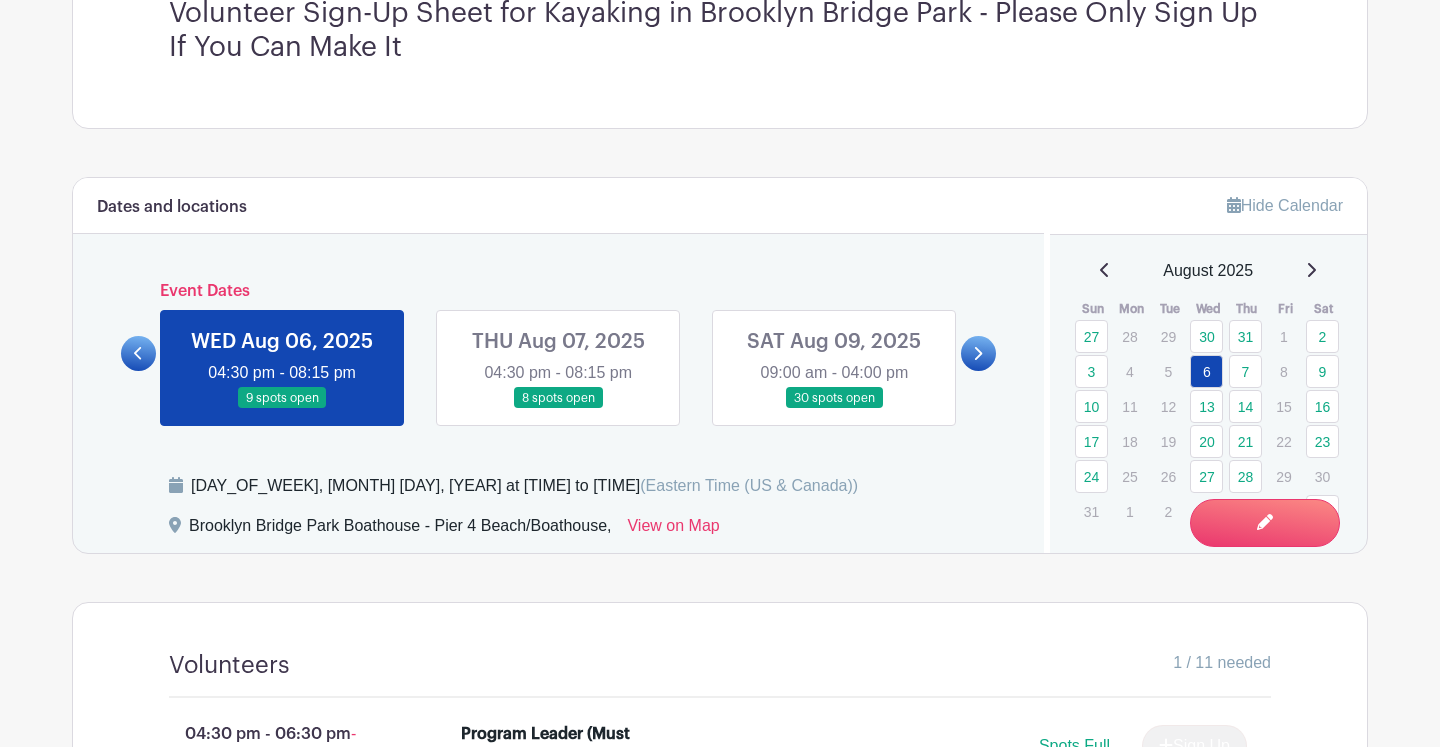 click on "Dates and locations
Event Dates
WED [MONTH] [DAY], [YEAR]
[TIME] - [TIME]
9 spots open
THU [MONTH] [DAY], [YEAR]
[TIME] - [TIME]
9 spots open
THU [MONTH] [DAY], [YEAR]
[TIME] - [TIME]
9 spots open
SAT [MONTH] [DAY], [YEAR]
[TIME] - [TIME]
18 spots open
SUN [MONTH] [DAY], [YEAR]
[TIME] - [TIME]
6 spots open
WED [MONTH] [DAY], [YEAR]
[TIME] - [TIME]
8 spots open" at bounding box center [720, 1183] 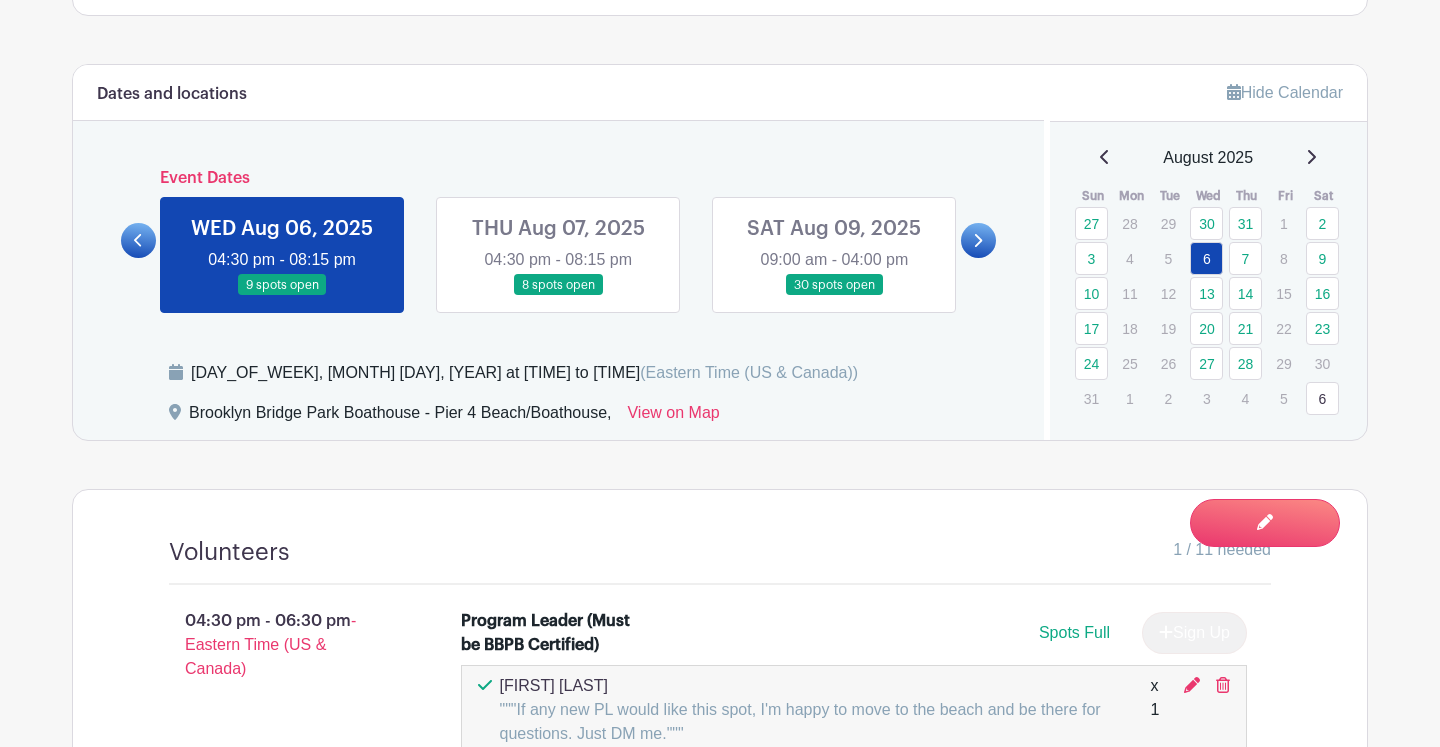 scroll, scrollTop: 809, scrollLeft: 0, axis: vertical 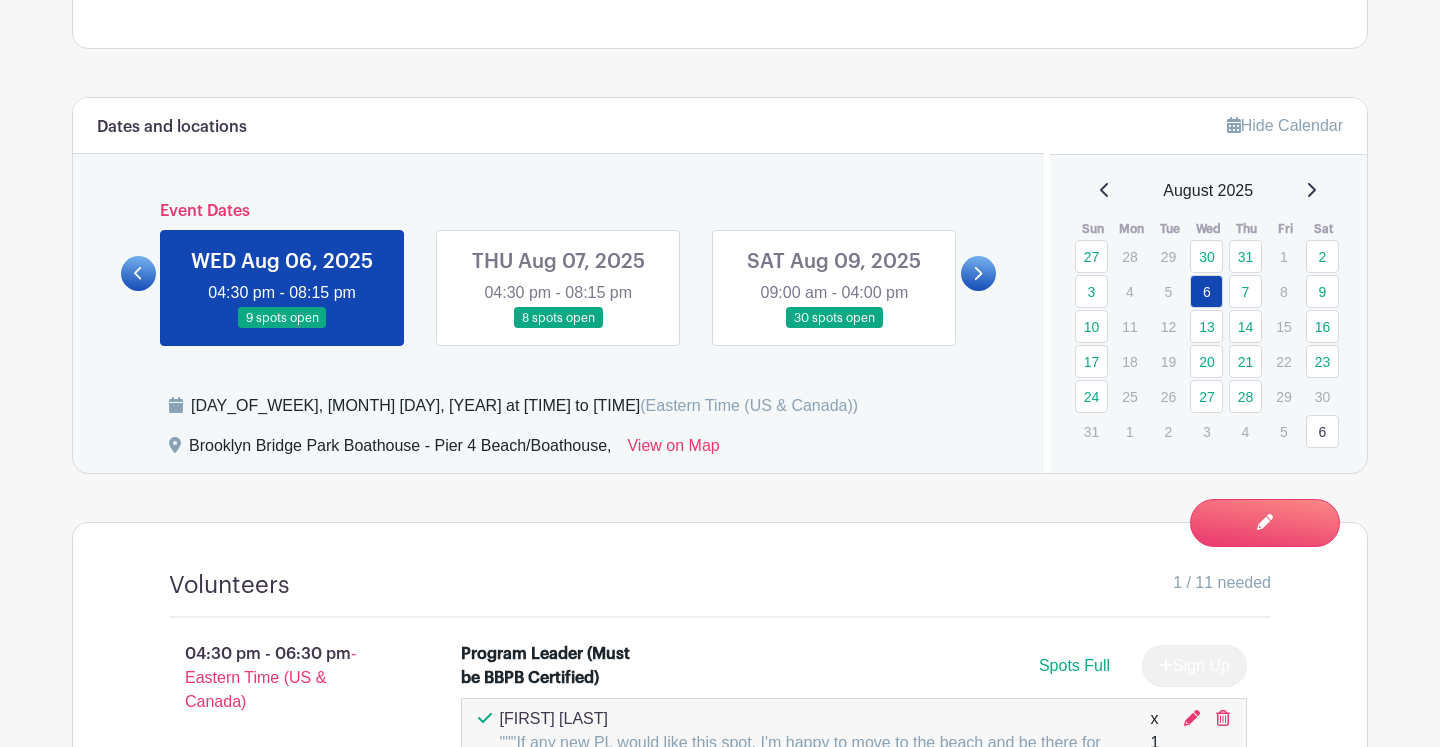 click at bounding box center (558, 329) 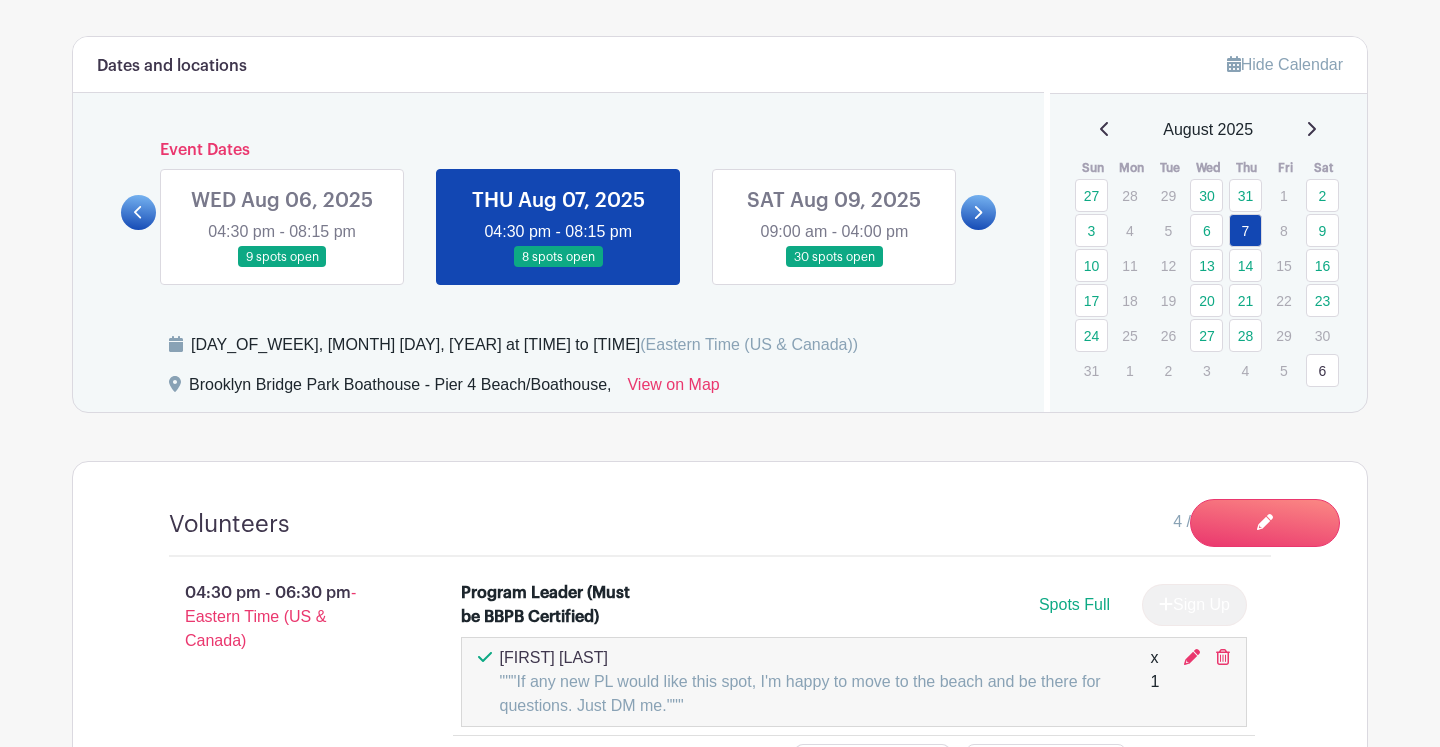 scroll, scrollTop: 849, scrollLeft: 0, axis: vertical 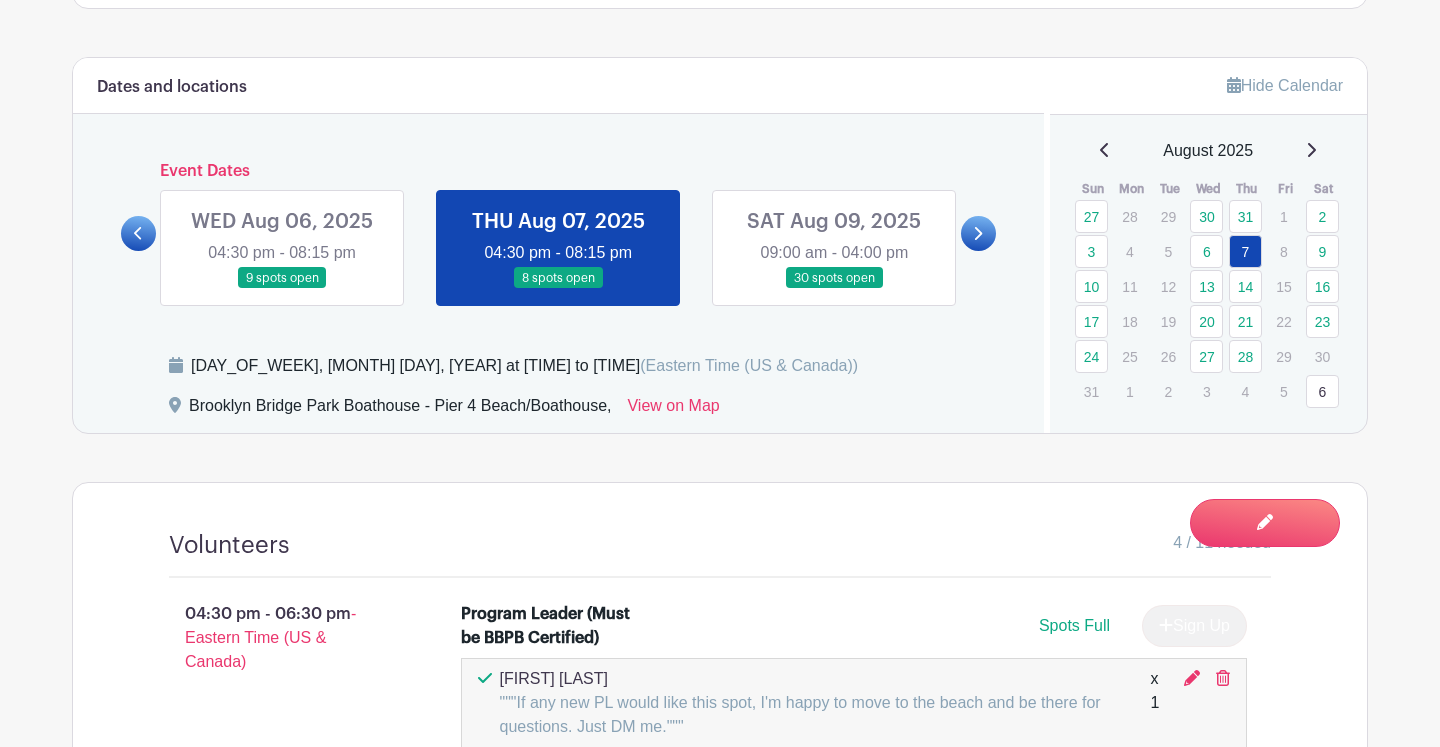 click at bounding box center [282, 289] 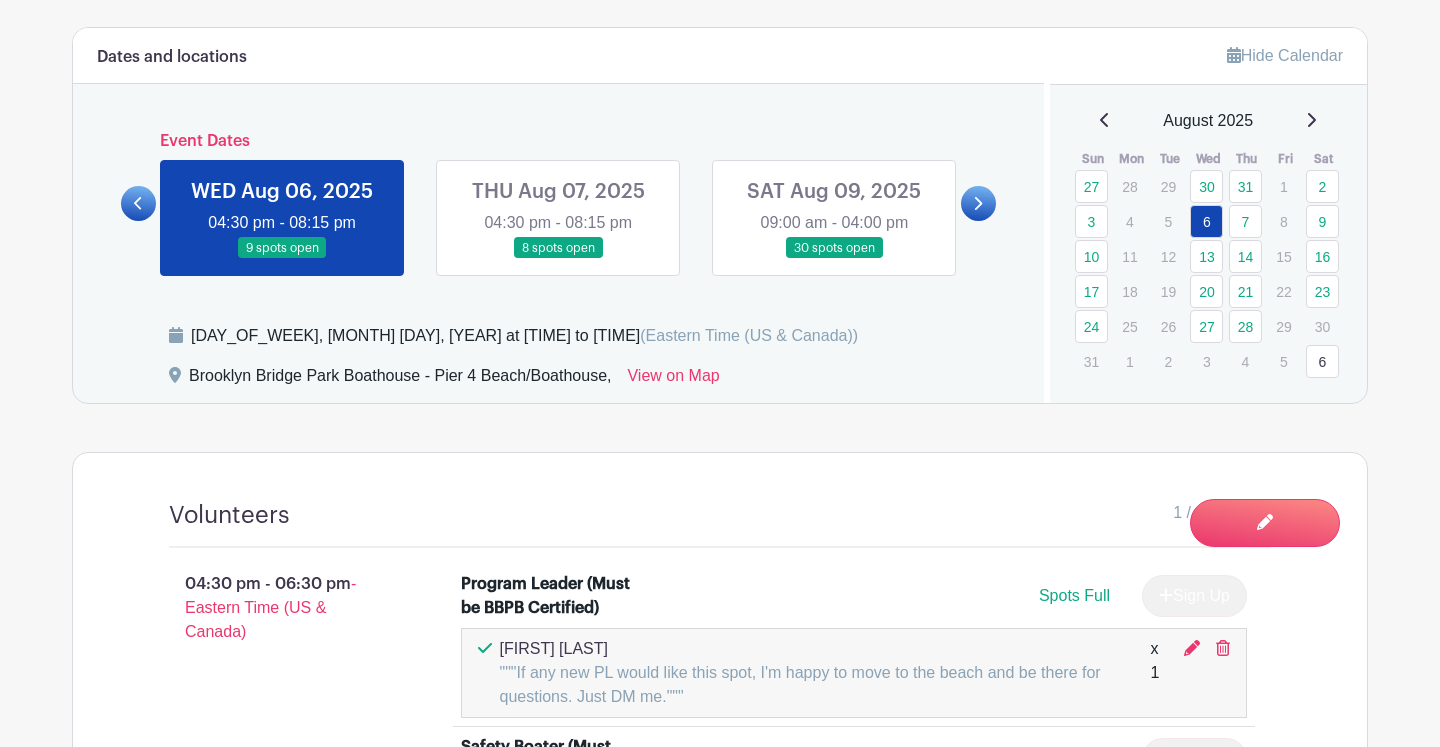 scroll, scrollTop: 849, scrollLeft: 0, axis: vertical 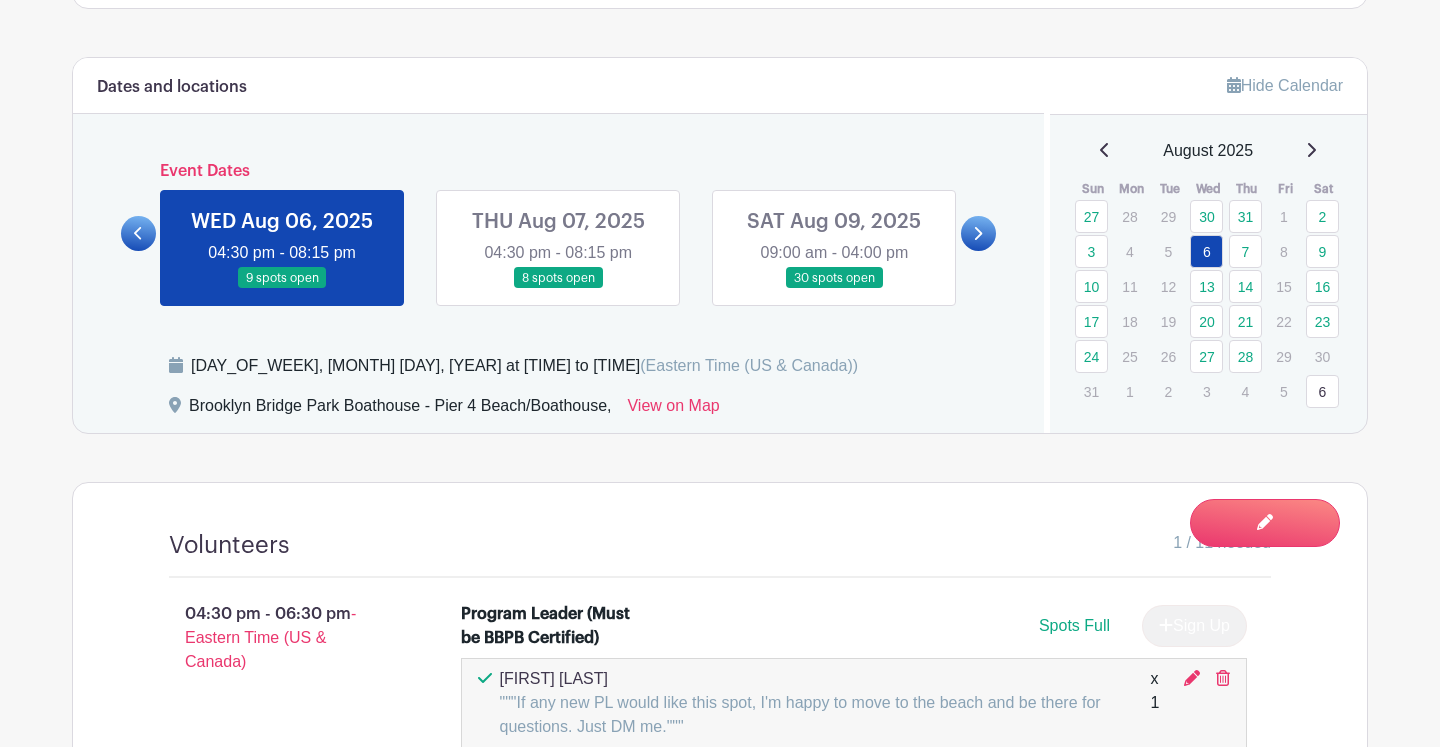 click at bounding box center (558, 289) 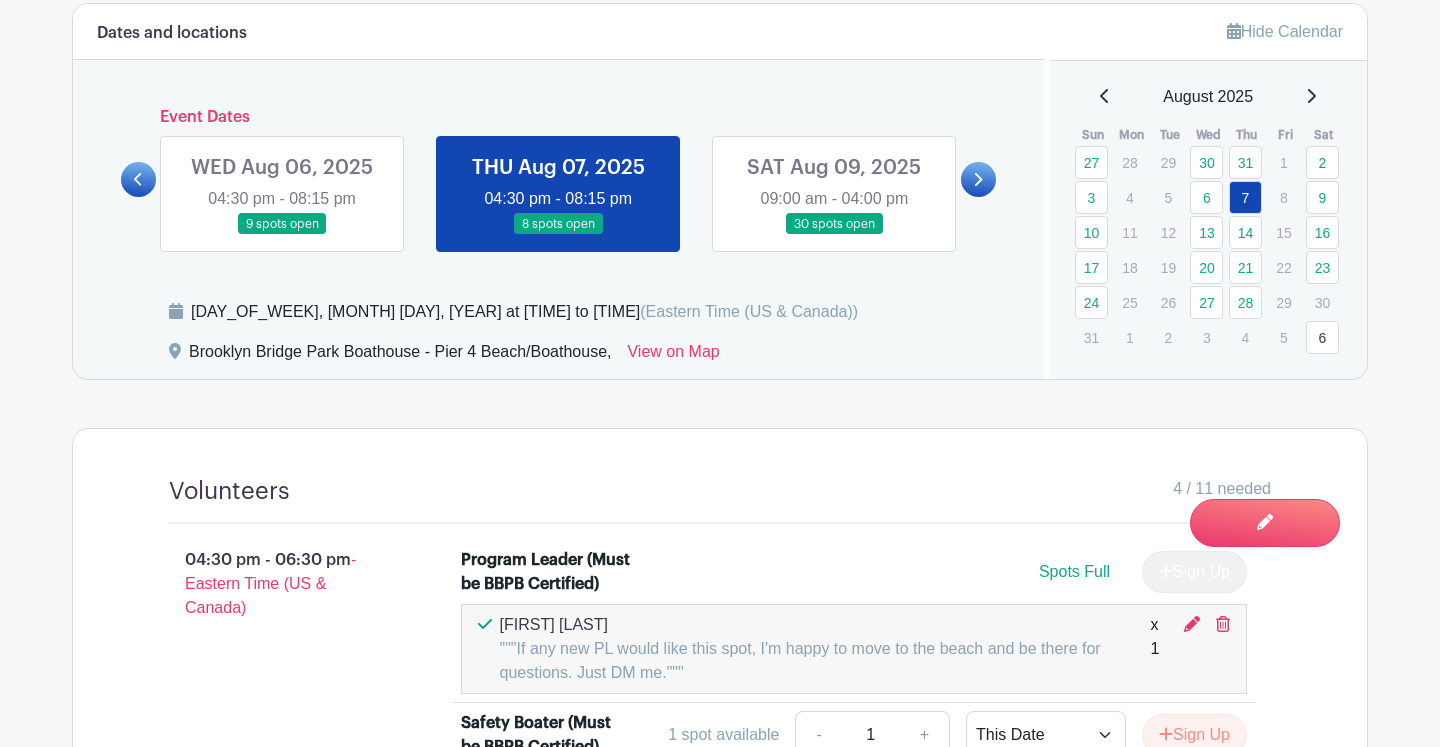 scroll, scrollTop: 889, scrollLeft: 0, axis: vertical 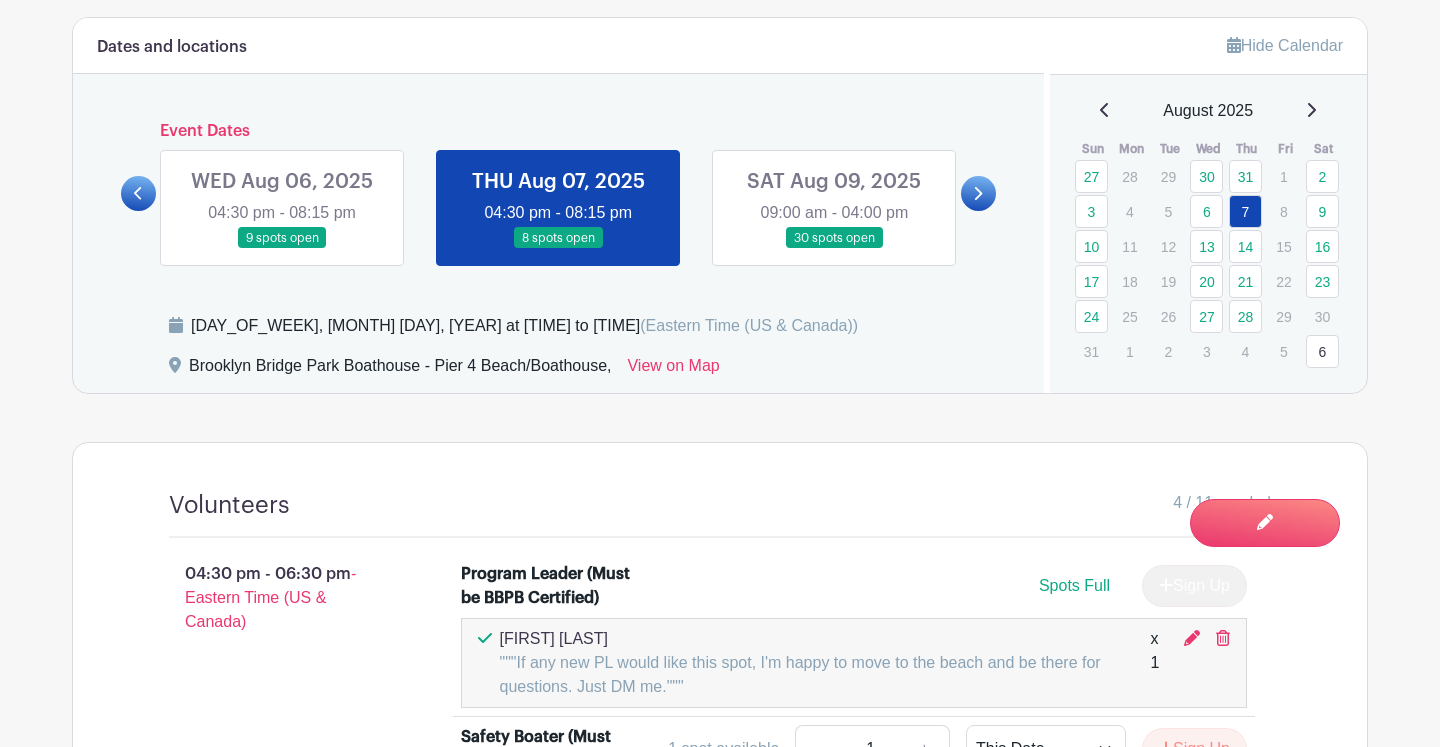 click at bounding box center (282, 249) 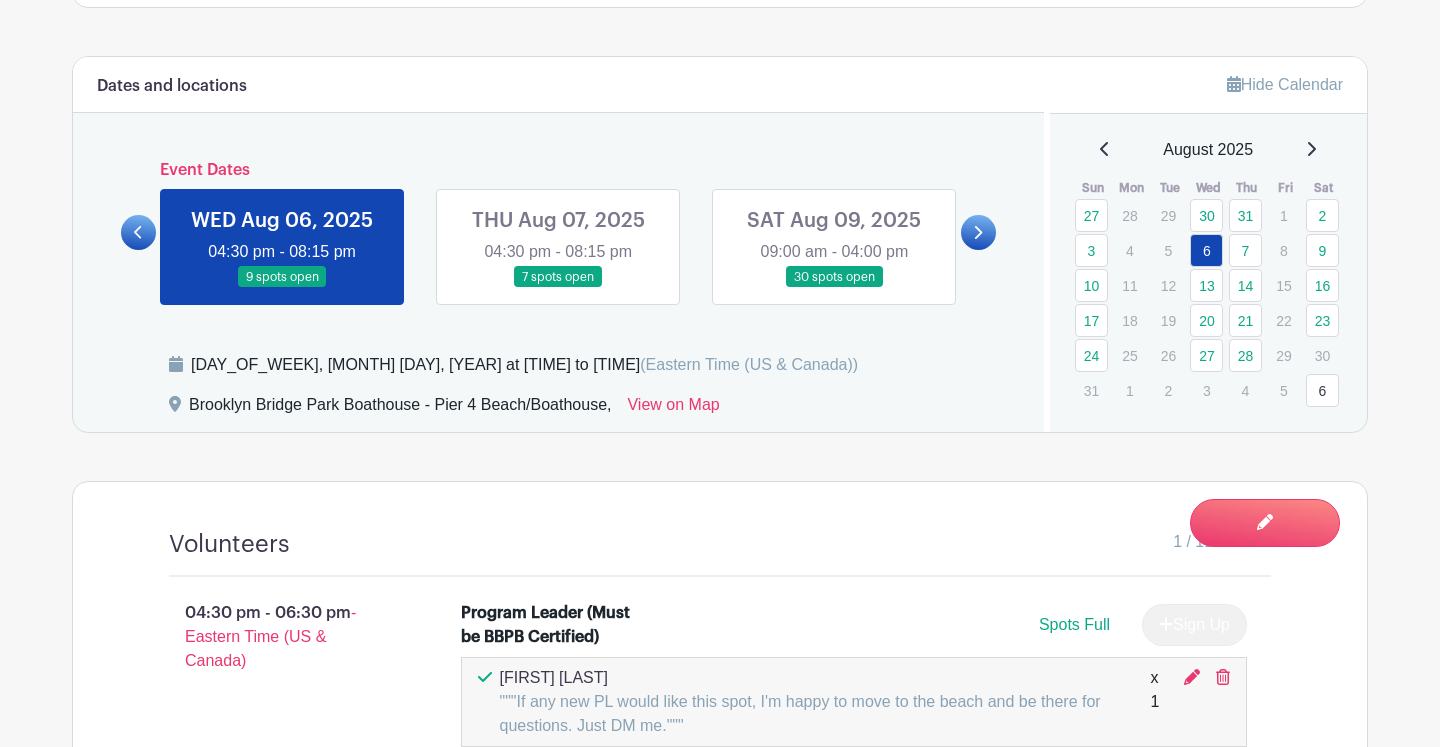 scroll, scrollTop: 849, scrollLeft: 0, axis: vertical 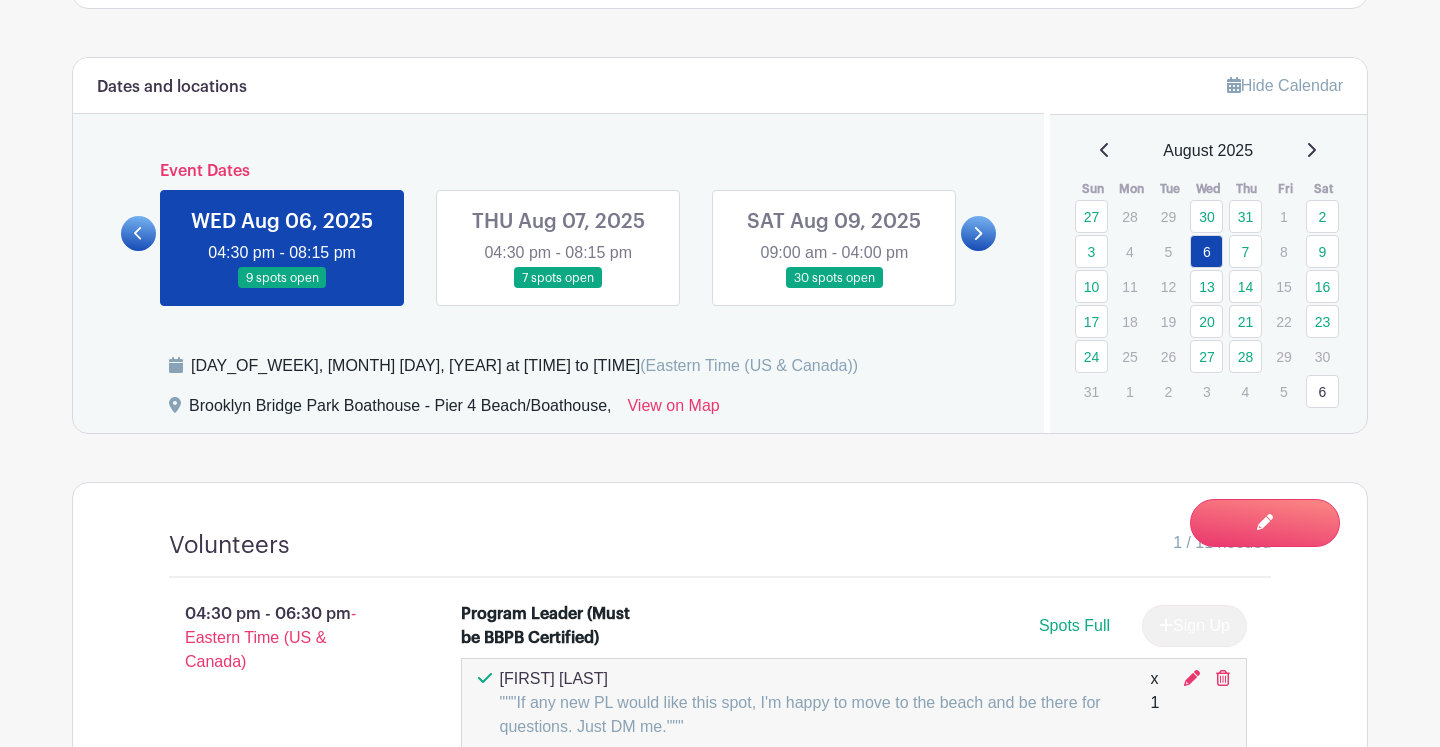 click at bounding box center (558, 289) 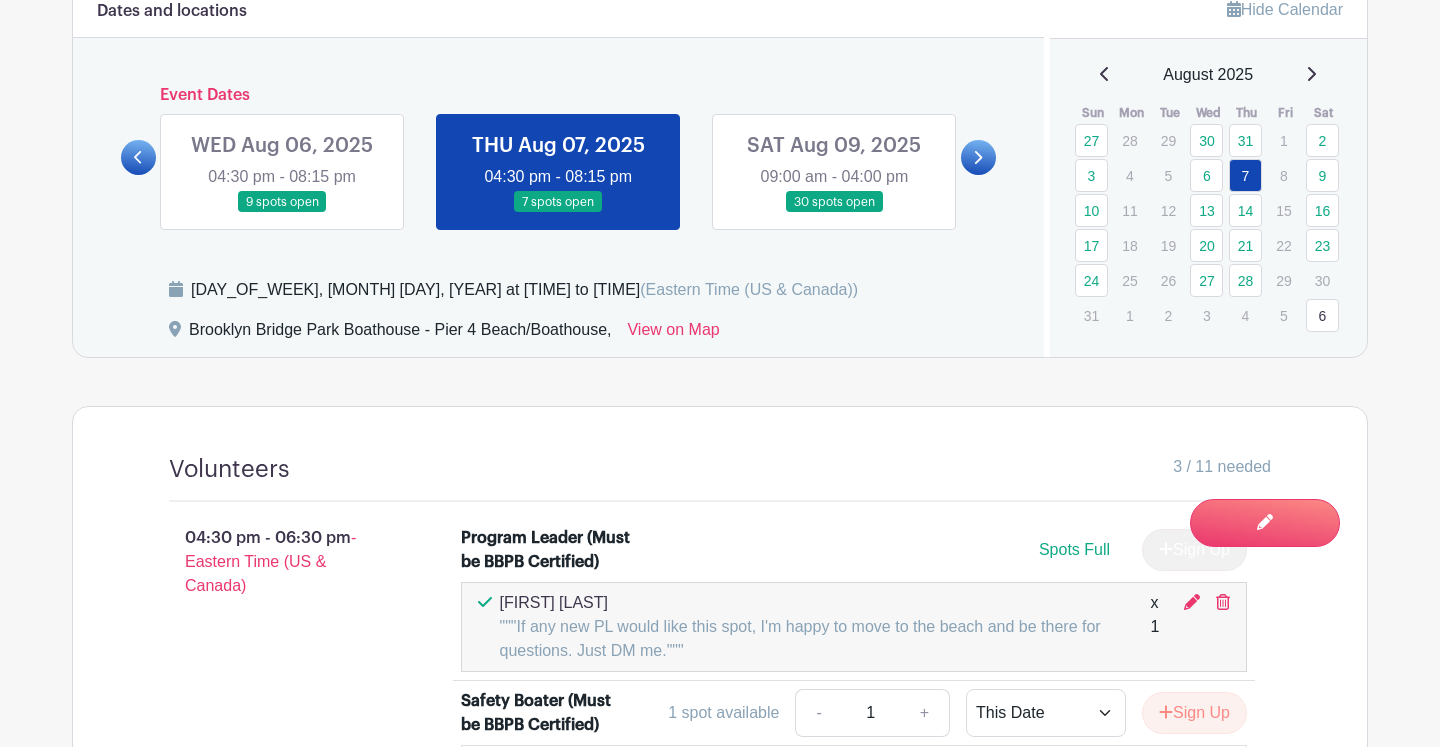 scroll, scrollTop: 922, scrollLeft: 0, axis: vertical 